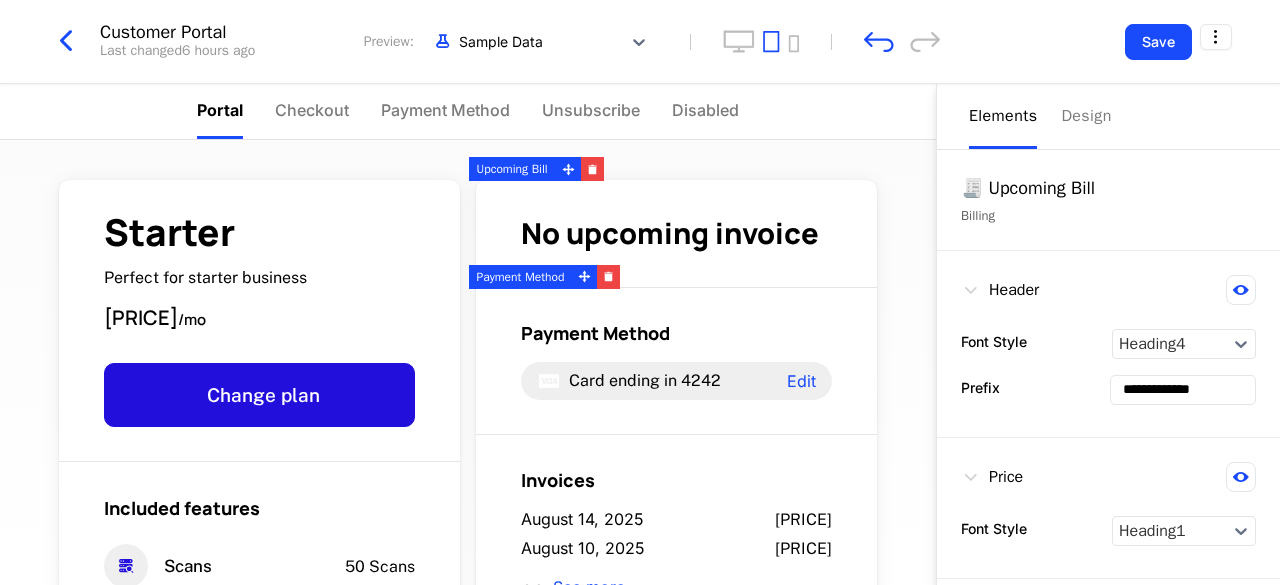 scroll, scrollTop: 0, scrollLeft: 0, axis: both 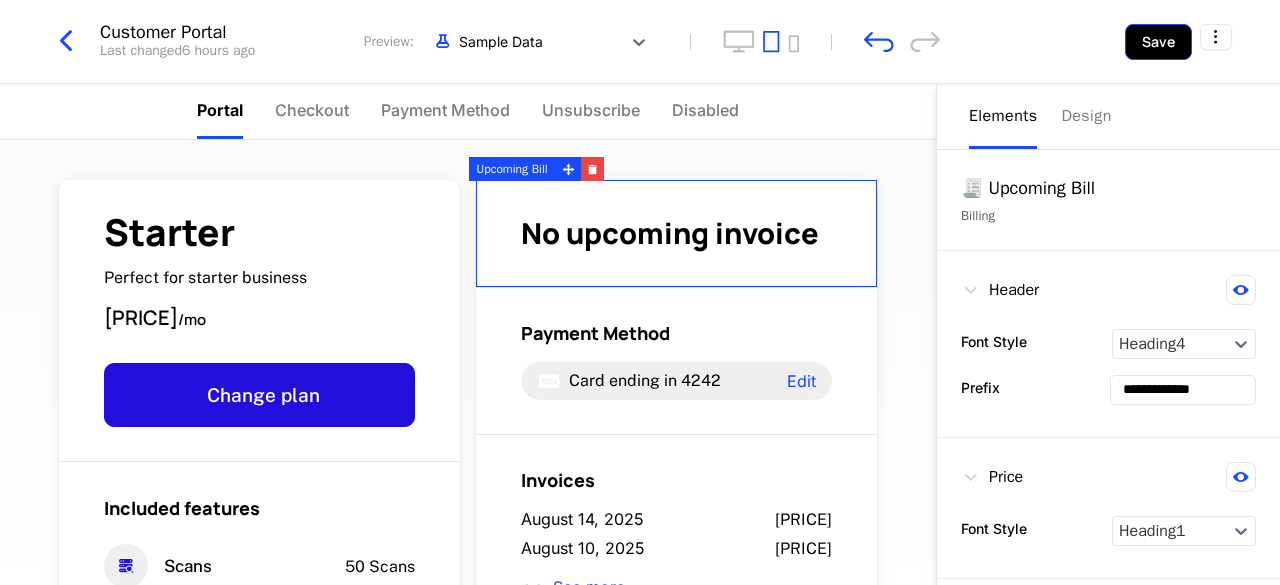 click on "Save" at bounding box center (1158, 42) 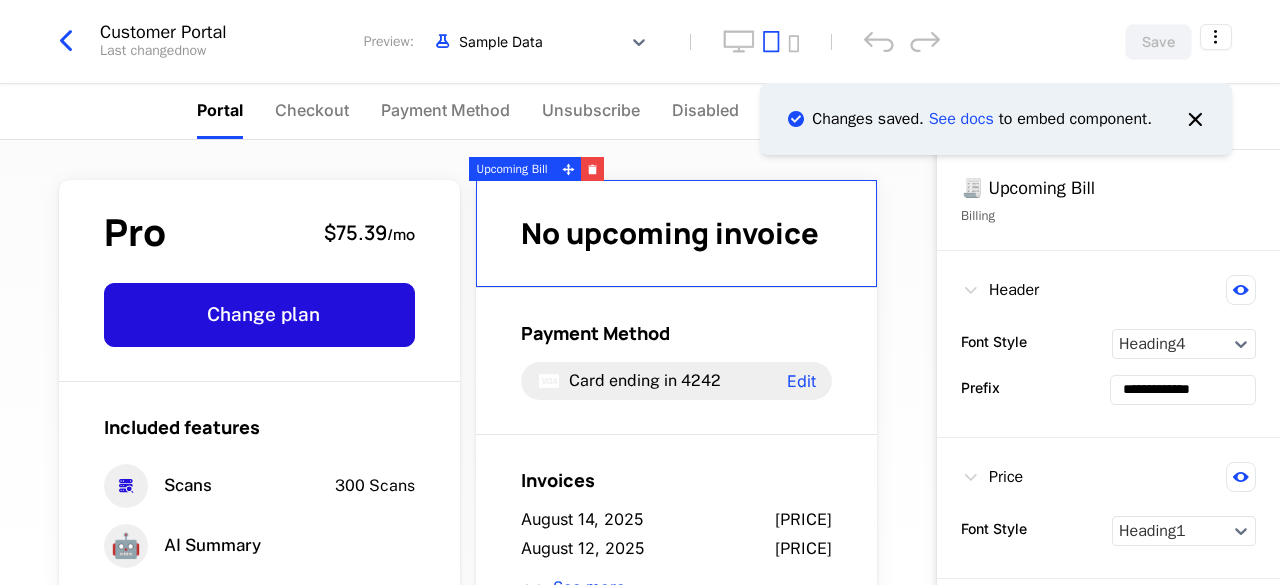 click at bounding box center [66, 41] 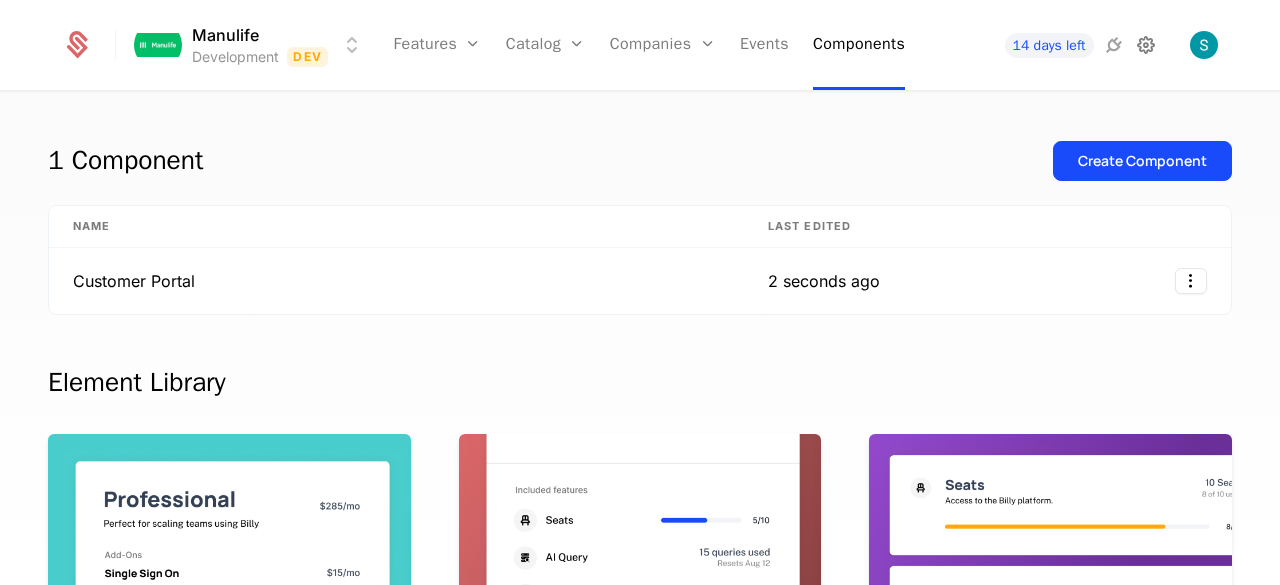 click at bounding box center (1146, 45) 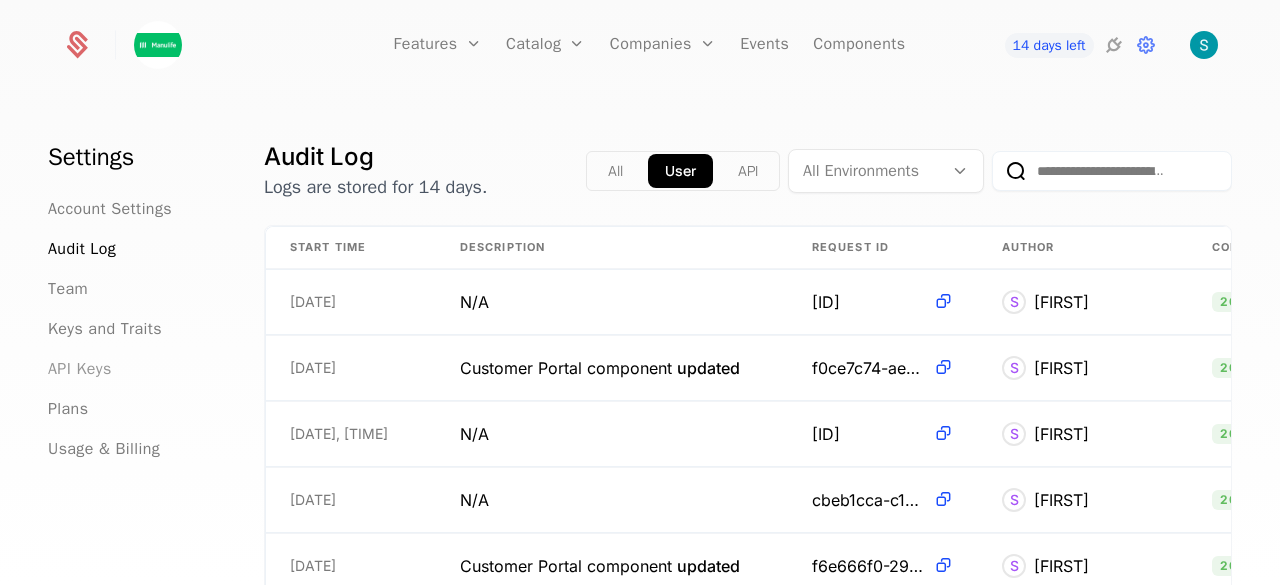 click on "API Keys" at bounding box center [80, 369] 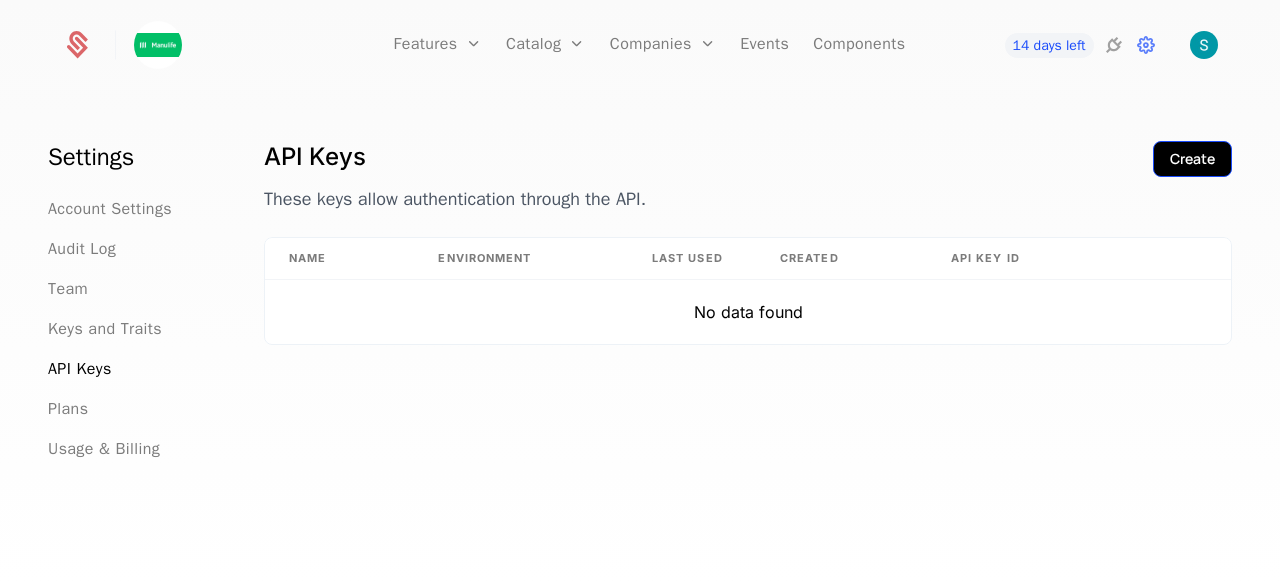 click on "Create" at bounding box center [1192, 159] 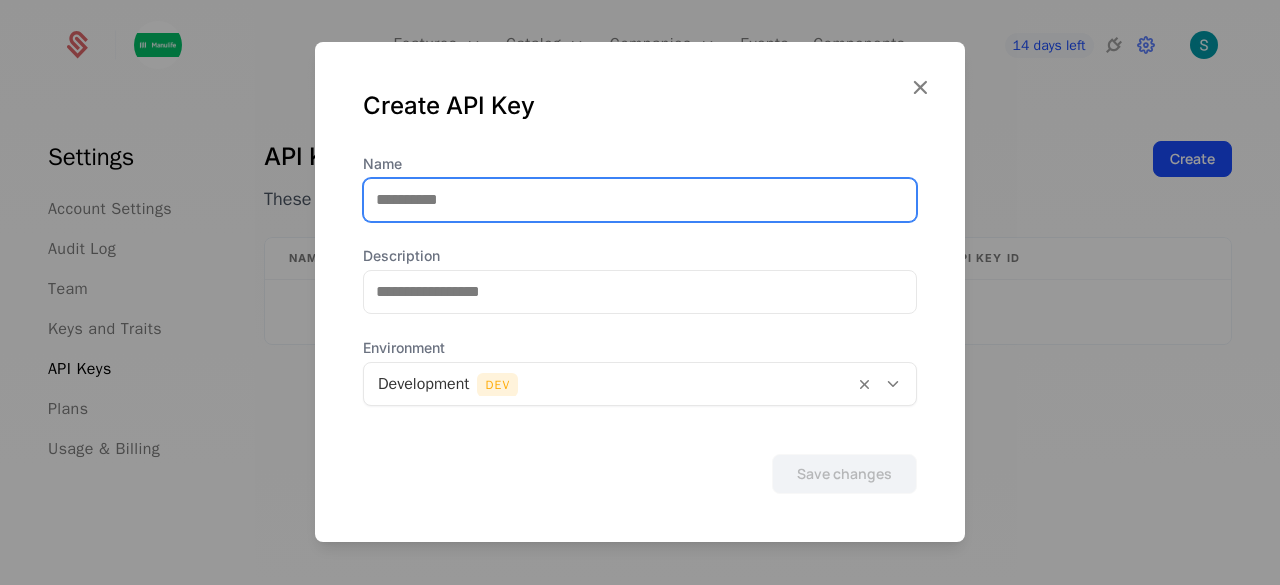 click on "Name" at bounding box center [640, 200] 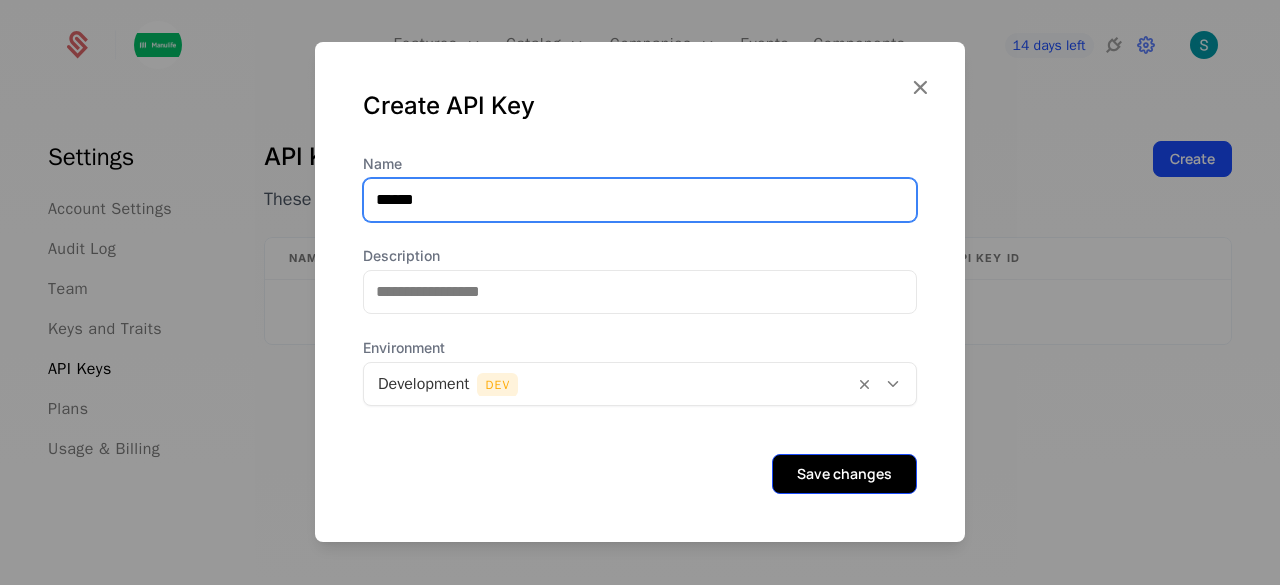 type on "******" 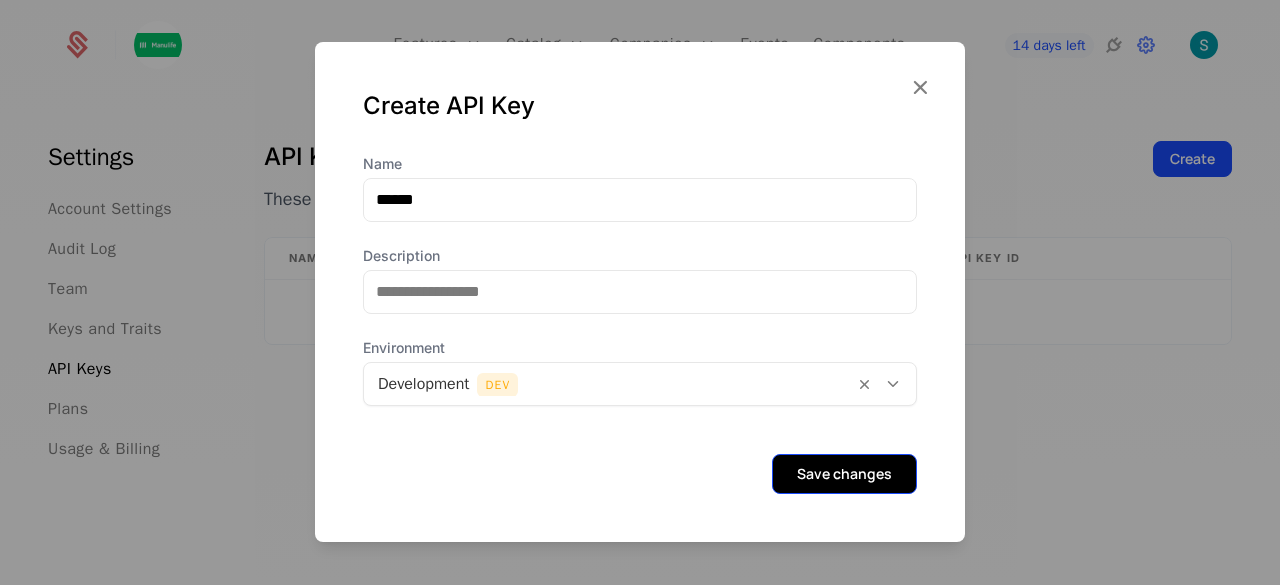 click on "Save changes" at bounding box center [844, 474] 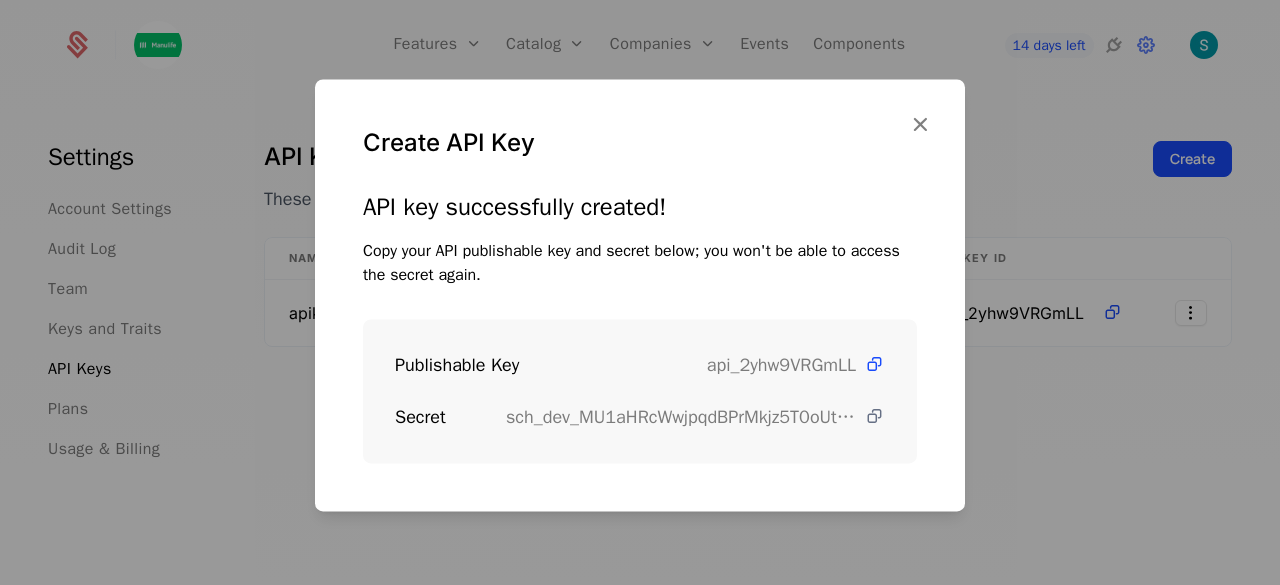 click at bounding box center (874, 416) 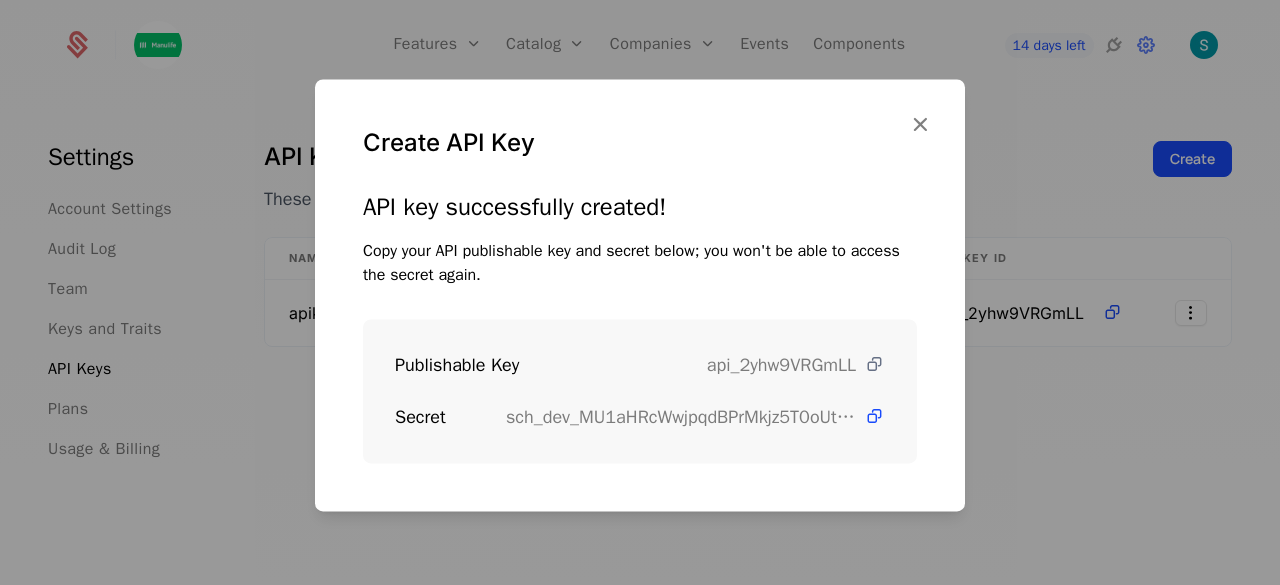 click at bounding box center (874, 364) 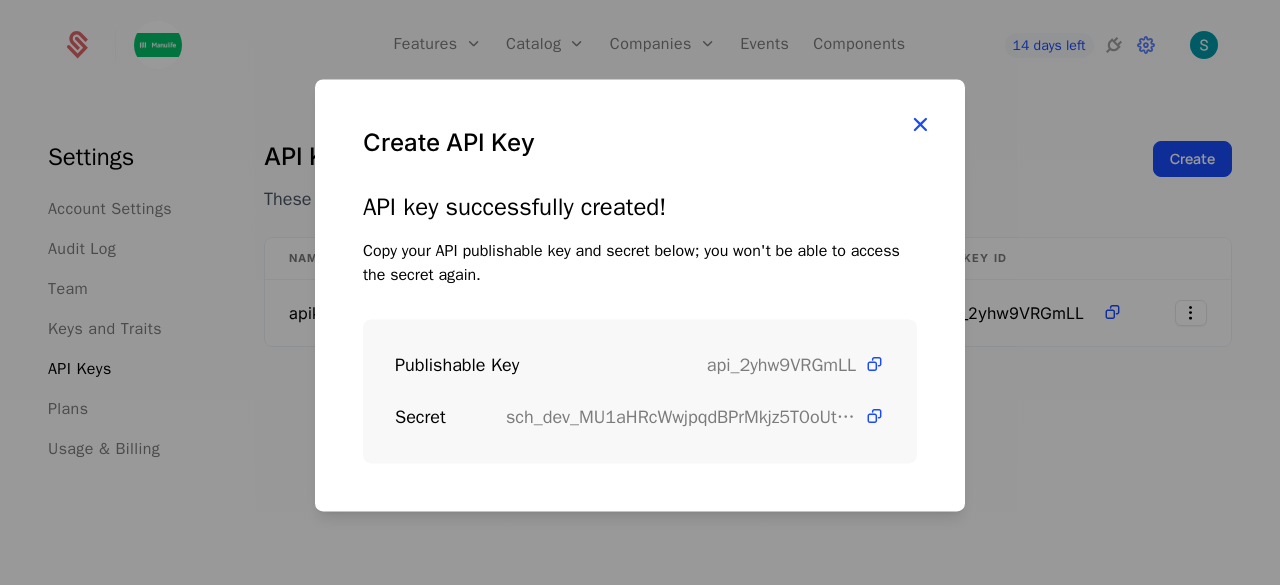 click at bounding box center [920, 124] 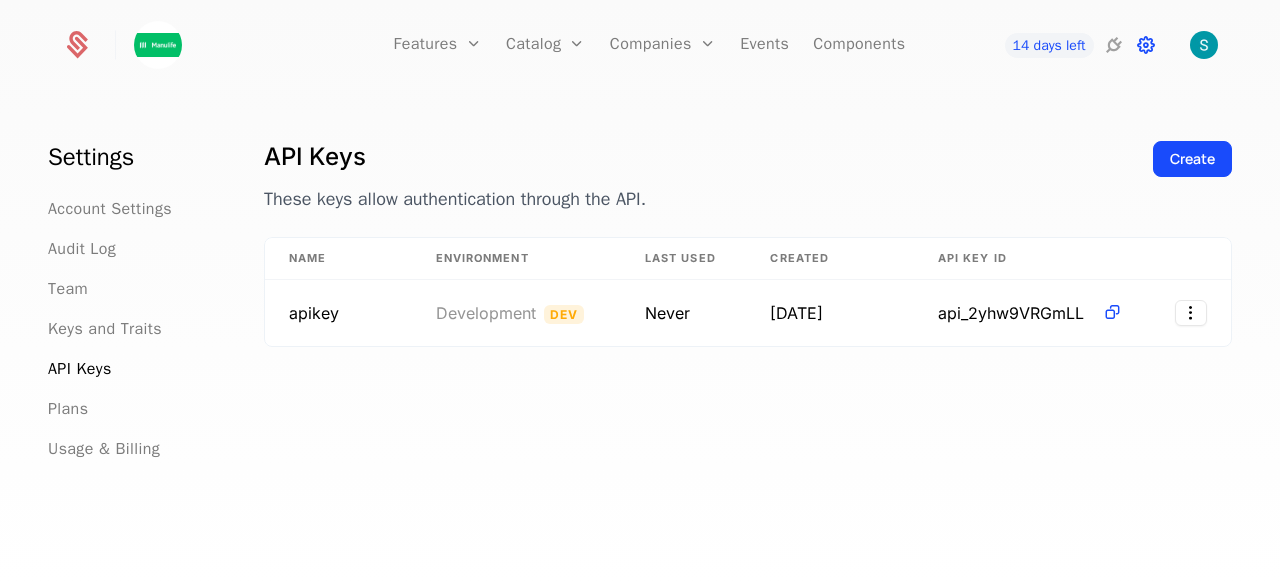 click at bounding box center [1146, 45] 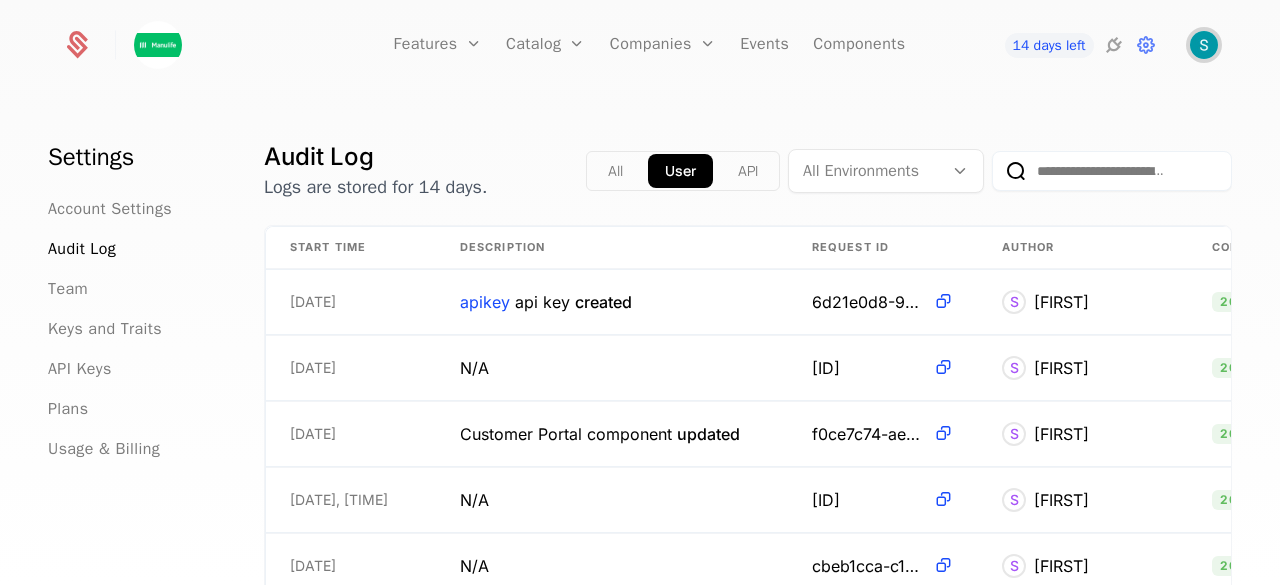 click at bounding box center (1204, 45) 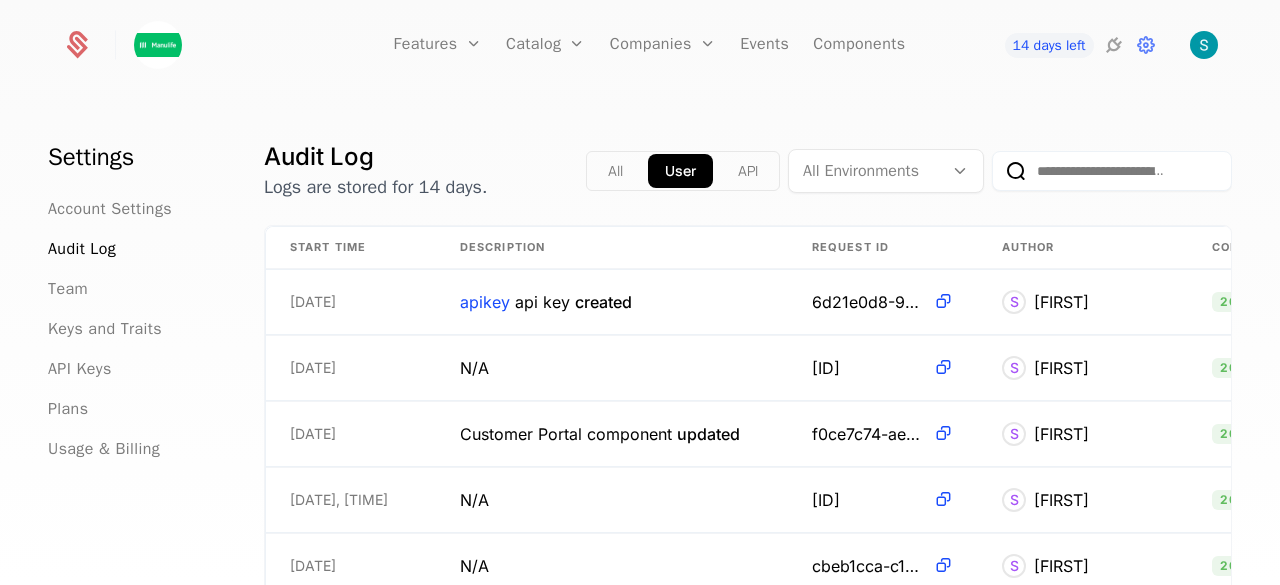 click on "Features Features Flags Catalog Plans AddOns Configuration Companies Companies Users Events Components [DAYS] days left Settings Account Settings Audit Log Team Keys and Traits API Keys Plans Usage & Billing Audit Log Logs are stored for [DAYS] days. All User API All Environments Start Time Description Request ID Author Code Environment URL [DATE], [TIME] apikey   api key   created [ID] [FIRST] 201 Development Dev /api-keys [DATE], [TIME] N/A [ID] [FIRST] 200 Development Dev /components/preview-data?component_id=cmpn_[ID] [DATE], [TIME] Customer Portal   component   updated [ID] [FIRST] 200 Development Dev /components/[ID] [DATE], [TIME] N/A [ID] [FIRST] 200 Development Dev" at bounding box center [640, 292] 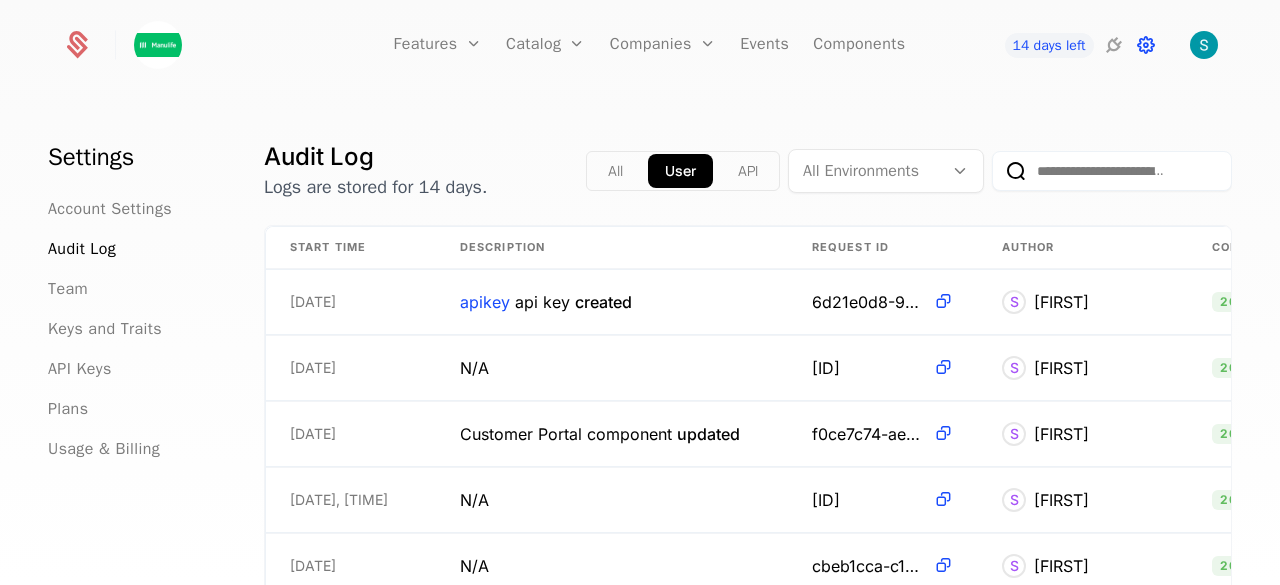 click at bounding box center [1146, 45] 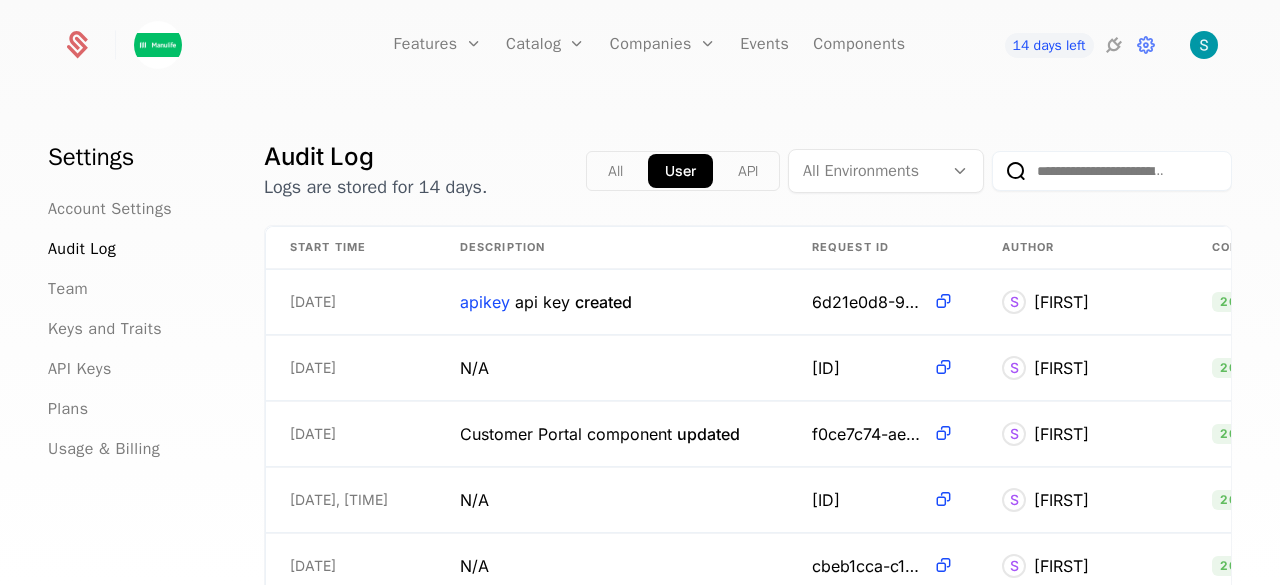 click 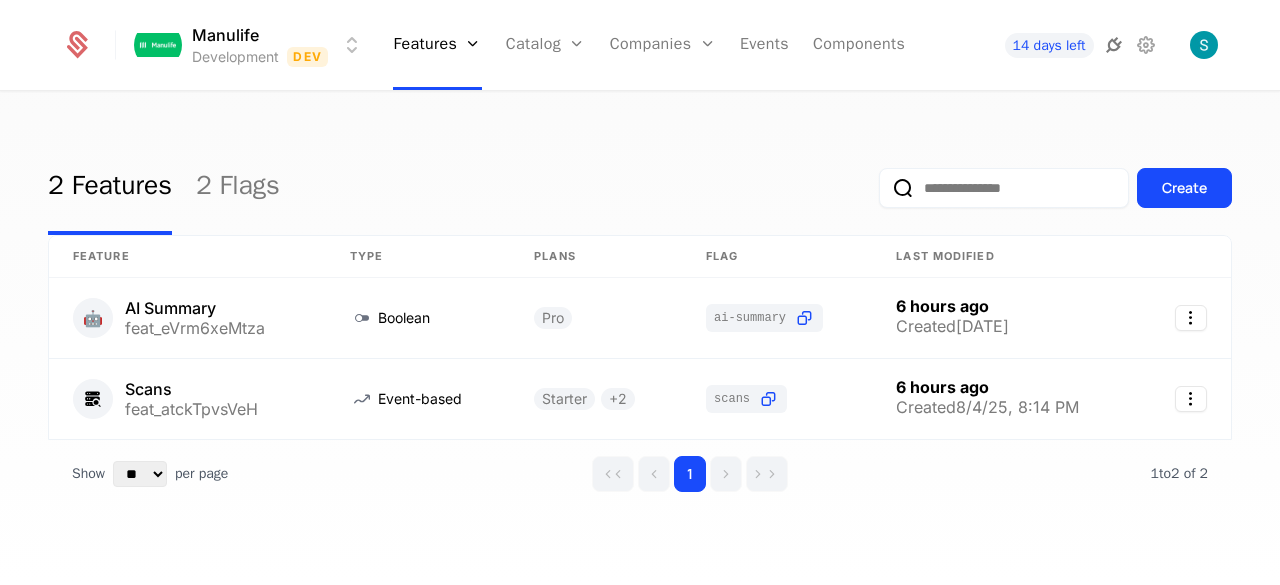 click at bounding box center (1114, 45) 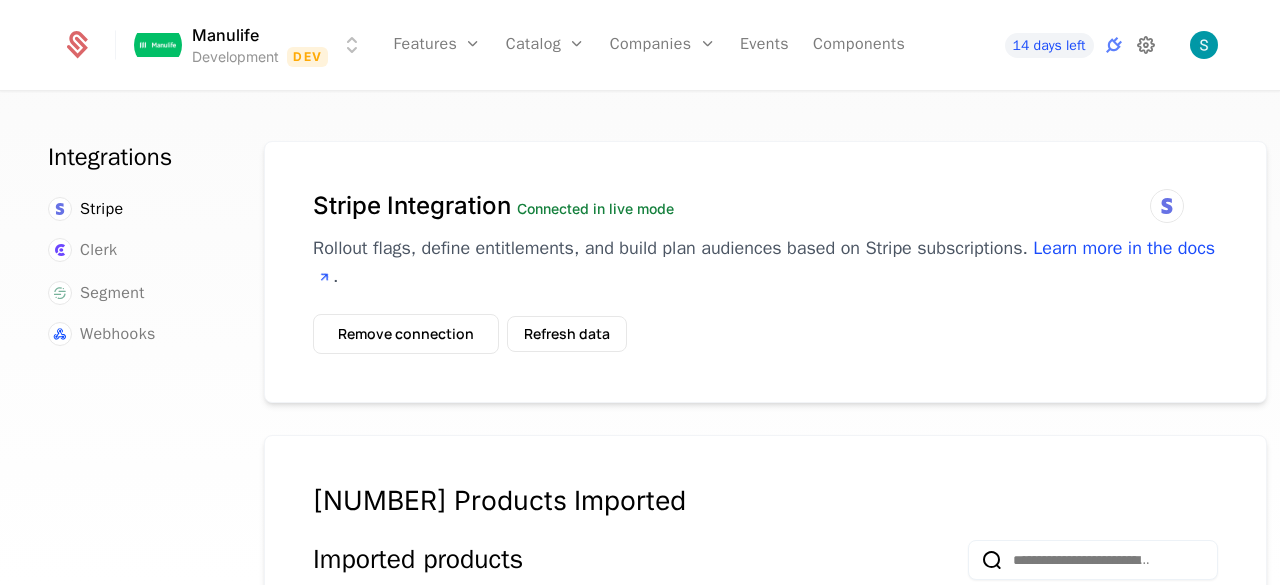 click at bounding box center (1146, 45) 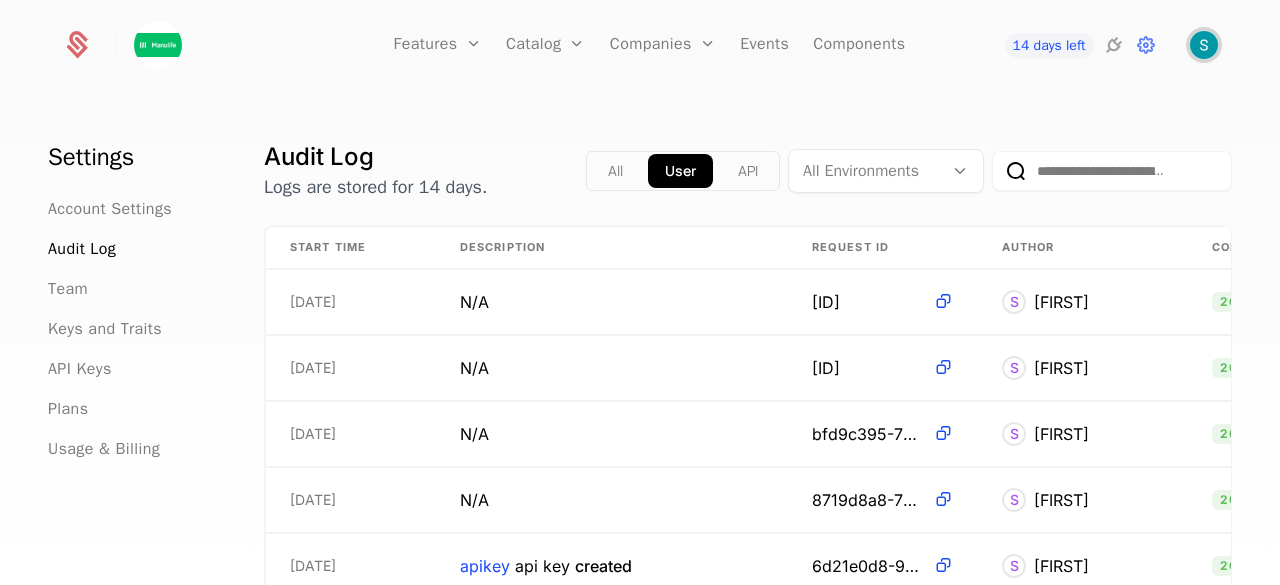 click at bounding box center (1204, 45) 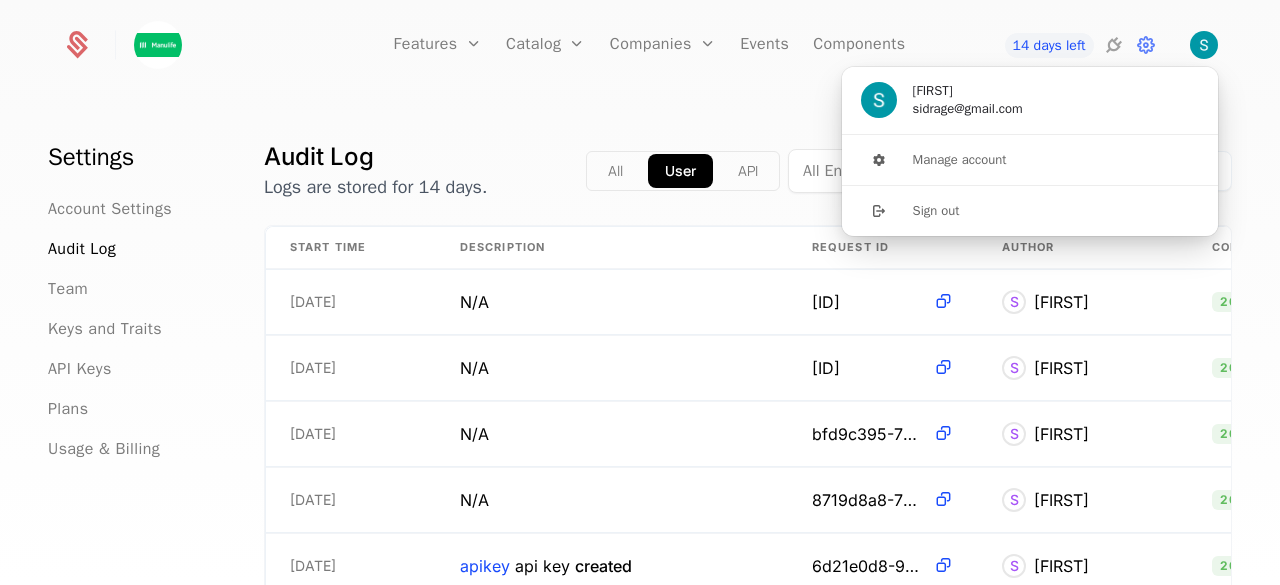 click on "Settings Account Settings Audit Log Team Keys and Traits API Keys Plans Usage & Billing Audit Log Logs are stored for [DAYS] days. All User API All Environments Start Time Description Request ID Author Code Environment URL [DATE], [TIME] N/A [ID] [FIRST] 200 Development Dev /billing/products?limit=10&offset=10 [DATE], [TIME] N/A [ID] [FIRST] 200 Development Dev /billing/products?limit=10&offset=0 [DATE], [TIME] N/A [ID] [FIRST] 200 Development Dev /integrations?type=stripe [DATE], [TIME] N/A [ID] [FIRST] 200 Development Dev /integrations?type=stripe [DATE], [TIME] apikey   api key   created [ID] [FIRST] 201 Development Dev /api-keys [DATE], [TIME] N/A [ID] [FIRST] 200 Development Dev /components/preview-data?component_id=cmpn_[ID] [DATE], [TIME] Customer Portal   component   updated [FIRST] [FIRST]" at bounding box center (640, 345) 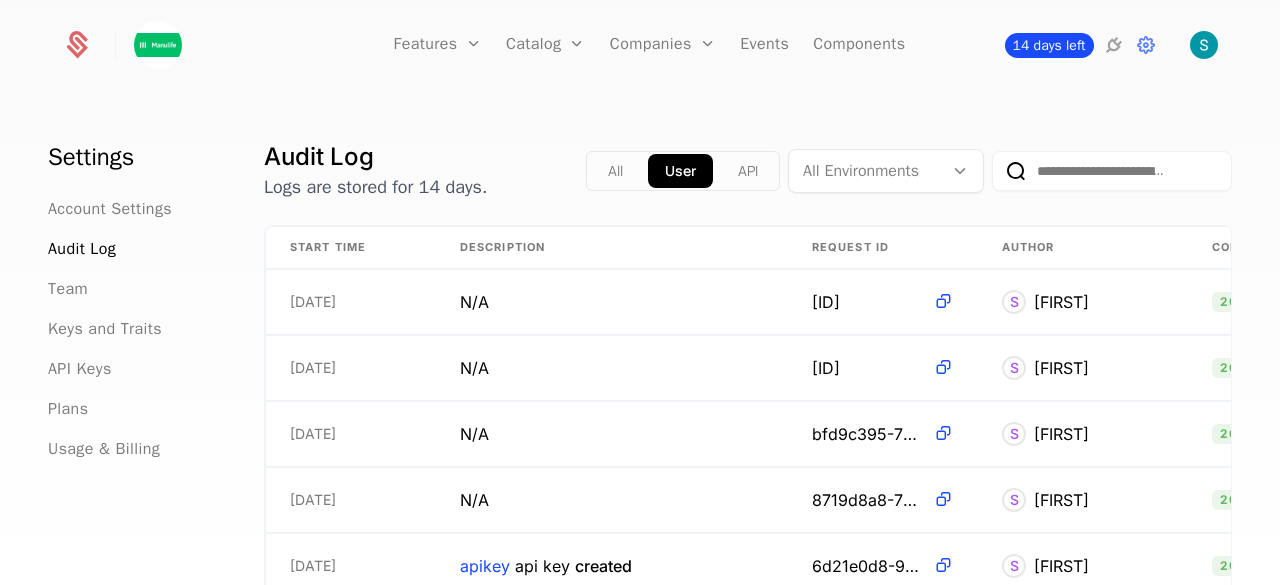 click on "14 days left" at bounding box center [1049, 45] 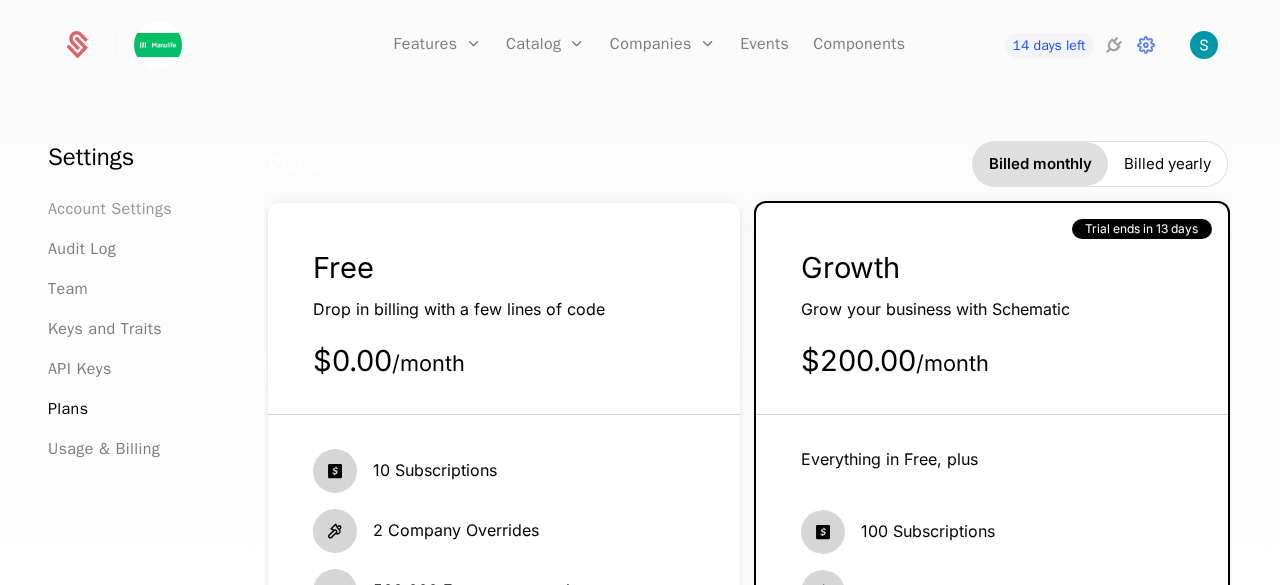 click on "Account Settings" at bounding box center [110, 209] 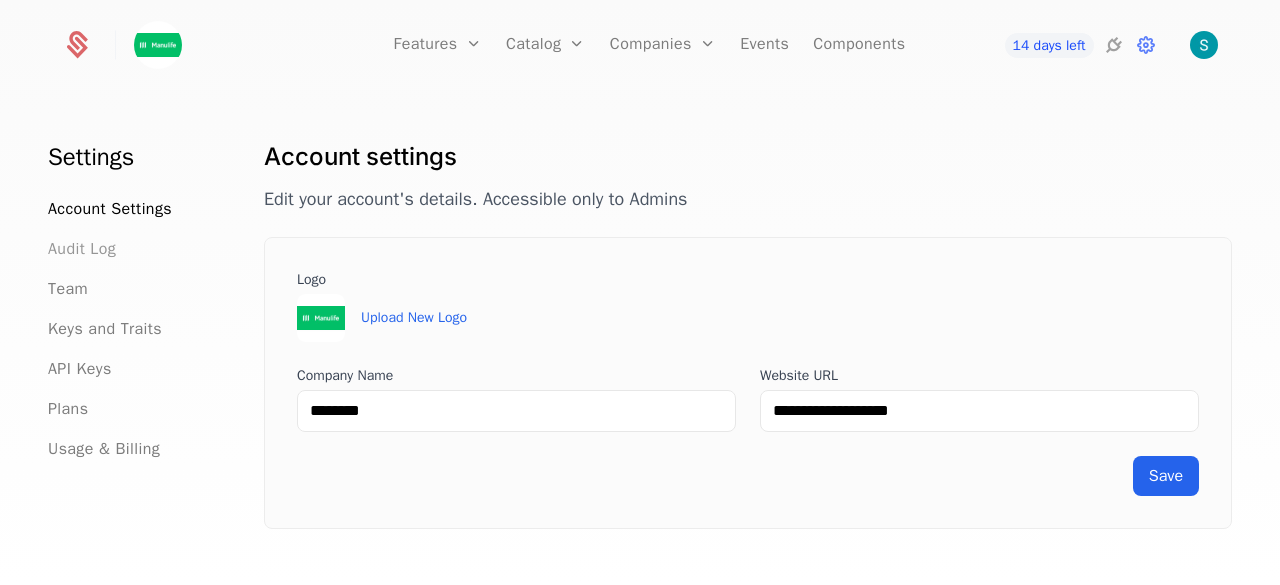 click on "Audit Log" at bounding box center [82, 249] 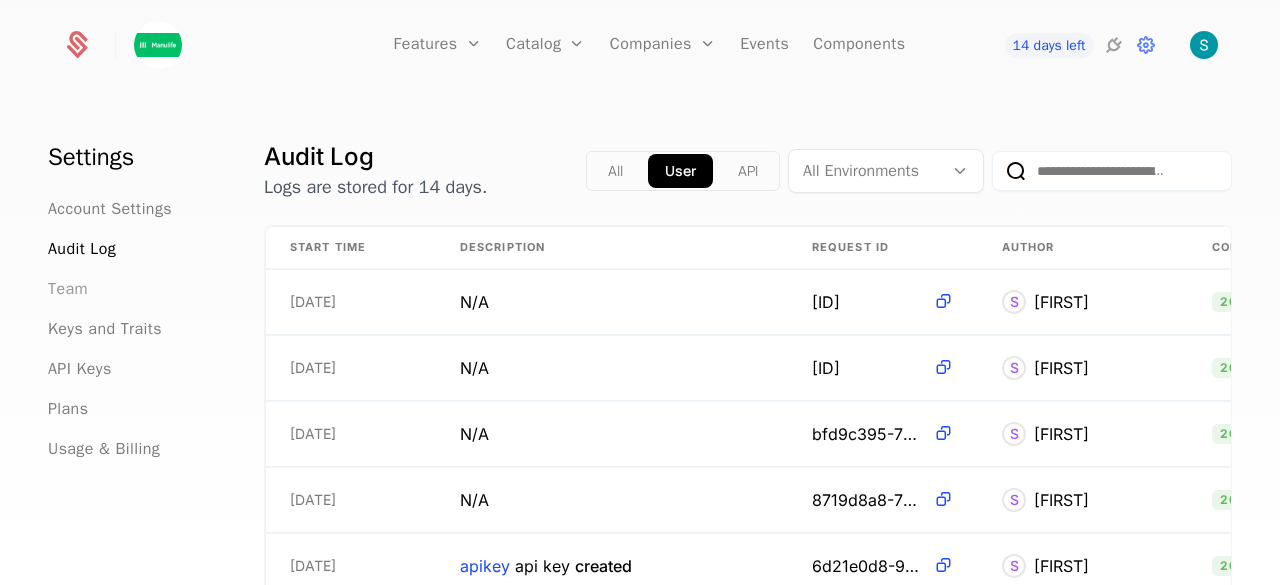 click on "Team" at bounding box center (68, 289) 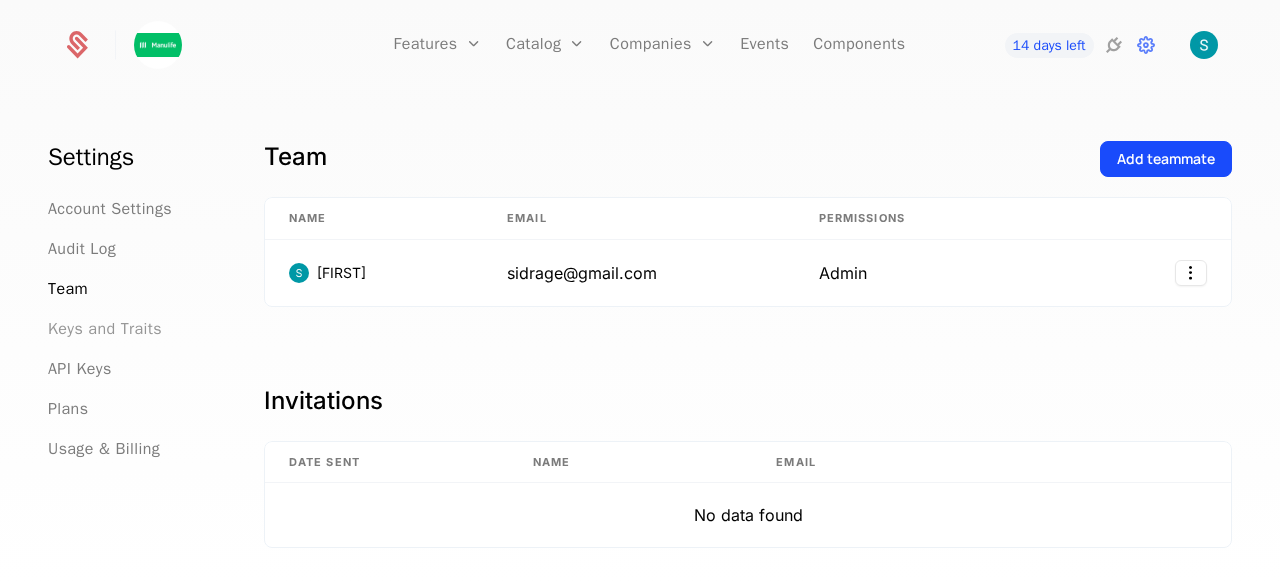 click on "Keys and Traits" at bounding box center (105, 329) 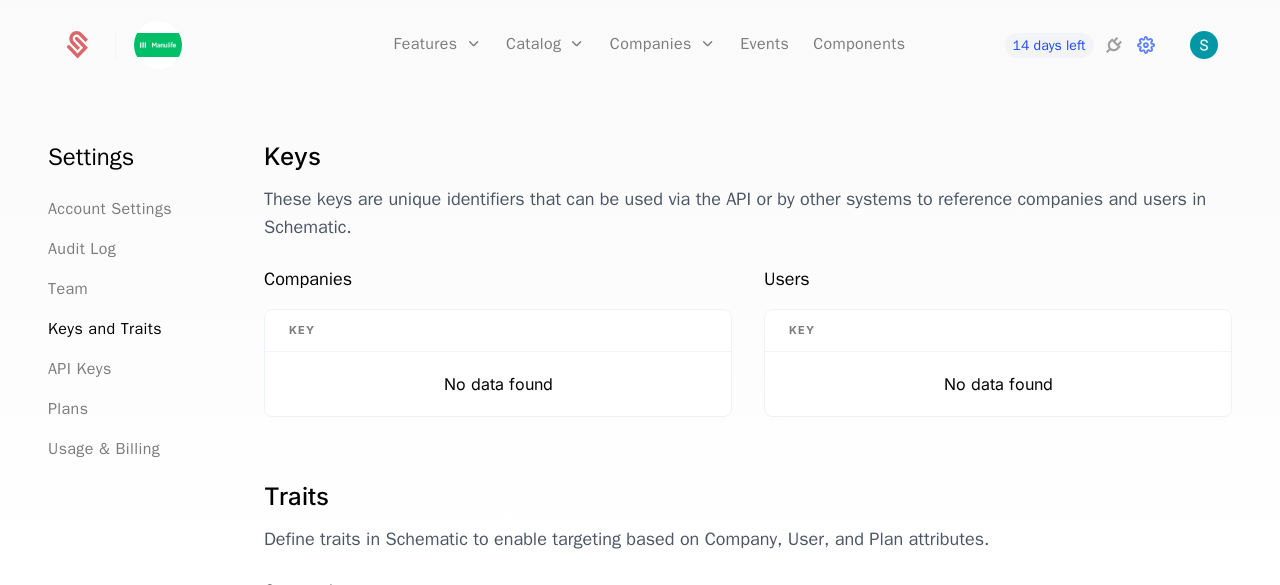 click at bounding box center (101, 45) 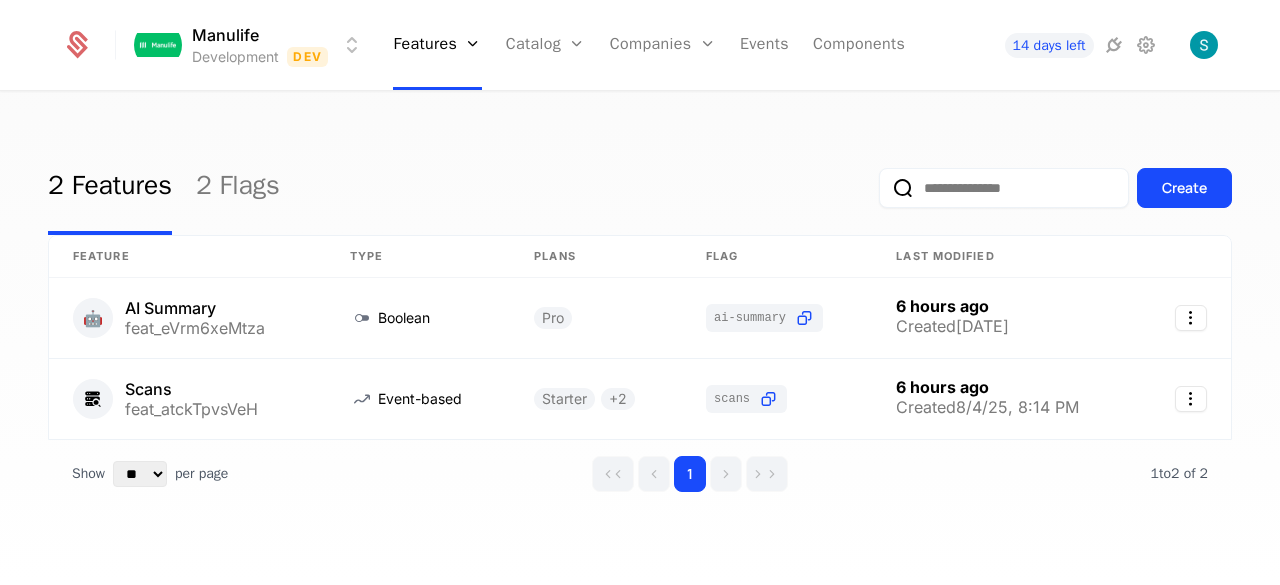 click on "Manulife Development Dev Features Features Flags Catalog Plans AddOns Configuration Companies Companies Users Events Components [DAYS] days left [DAYS] Features [DAYS] Flags Create Feature Type Plans Flag Last Modified 🤖 AI Summary feat_[ID] Boolean Pro ai-summary [HOURS] hours ago Created  [DATE], [TIME] Scans feat_[ID] Event-based Starter + [NUMBER] scans [HOURS] hours ago Created  [DATE], [TIME] Show ** ** ** *** *** per page per page [NUMBER] [NUMBER]  to  [NUMBER]   of   [NUMBER]  of   [NUMBER]
Best Viewed on Desktop You're currently viewing this on a  mobile device . For the best experience,   we recommend using a desktop or larger screens Got it" at bounding box center (640, 292) 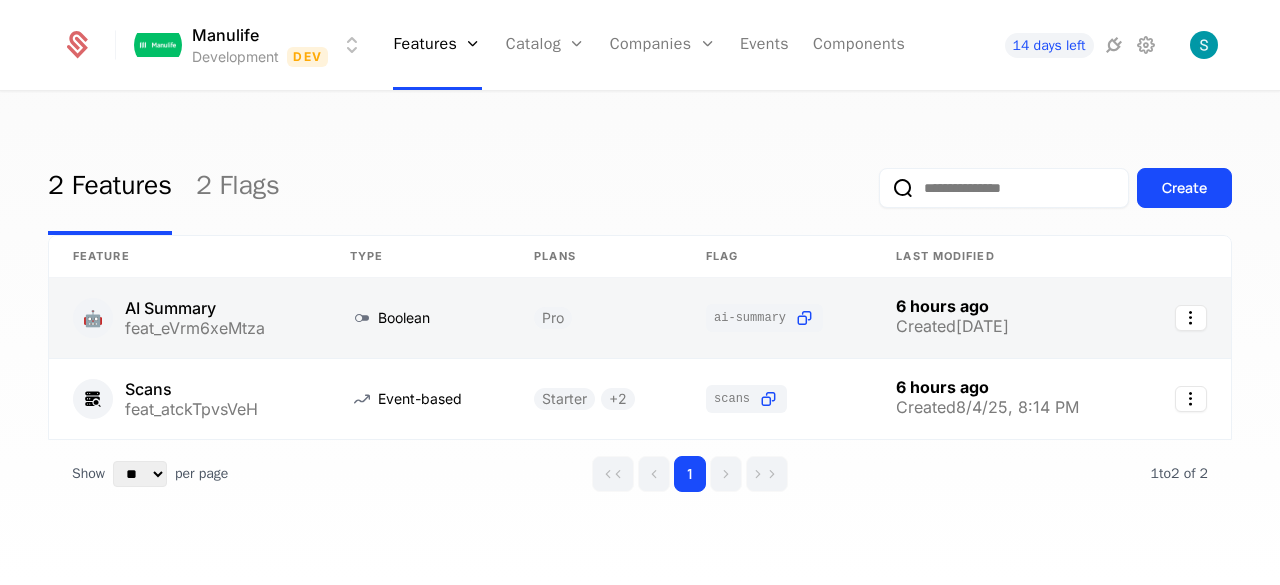 click at bounding box center [187, 318] 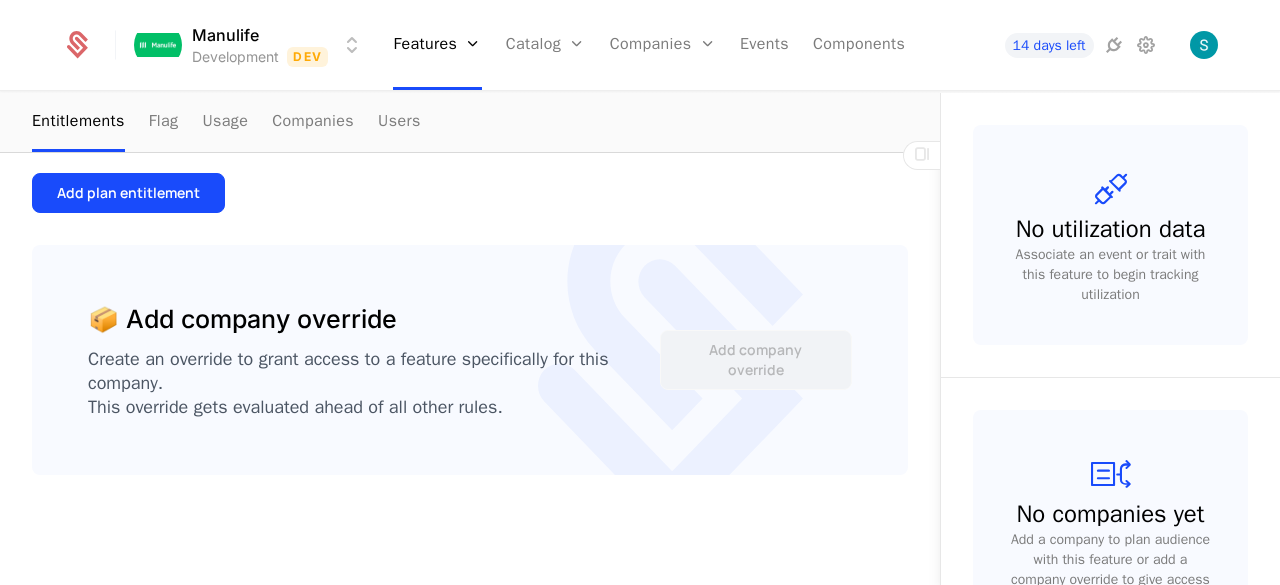 scroll, scrollTop: 0, scrollLeft: 0, axis: both 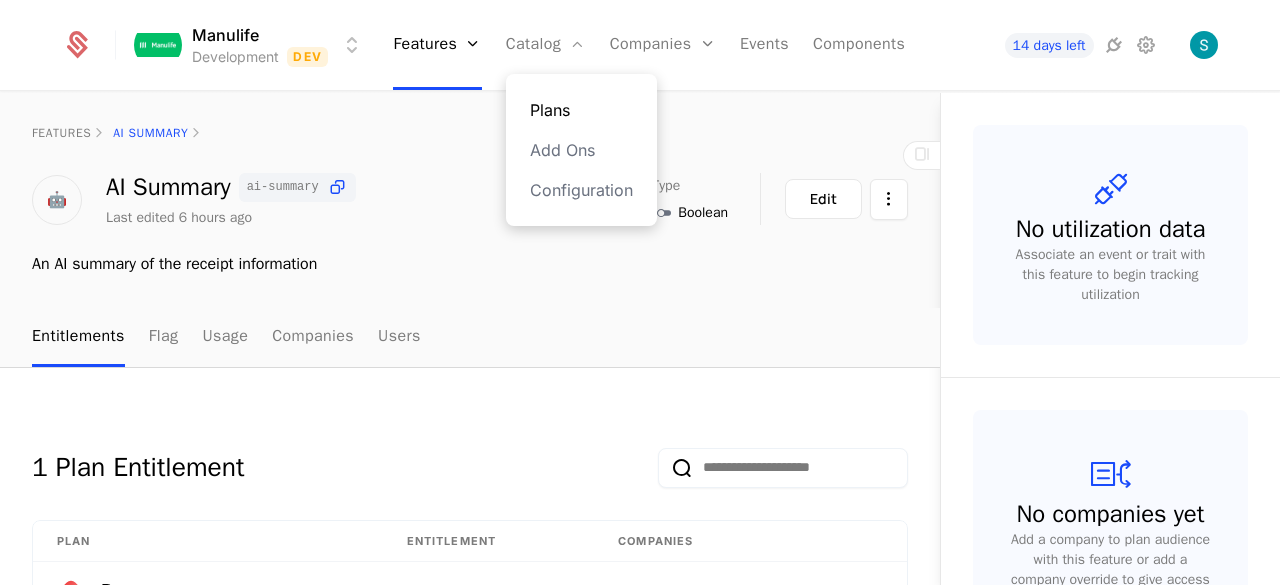 click on "Plans" at bounding box center (581, 110) 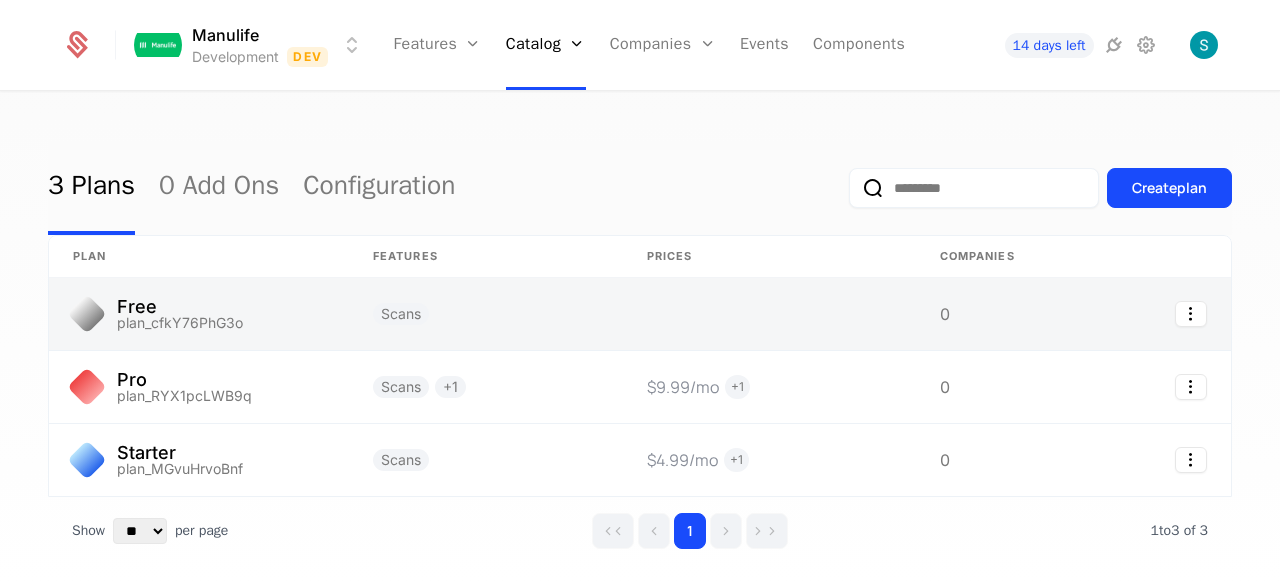 click at bounding box center (199, 314) 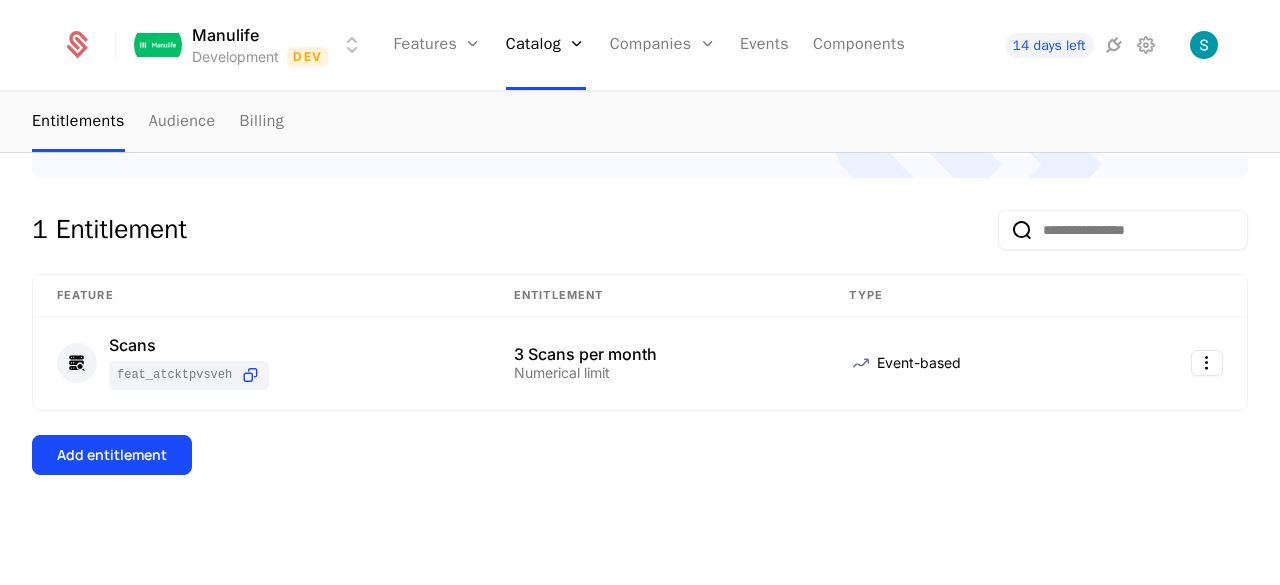 scroll, scrollTop: 0, scrollLeft: 0, axis: both 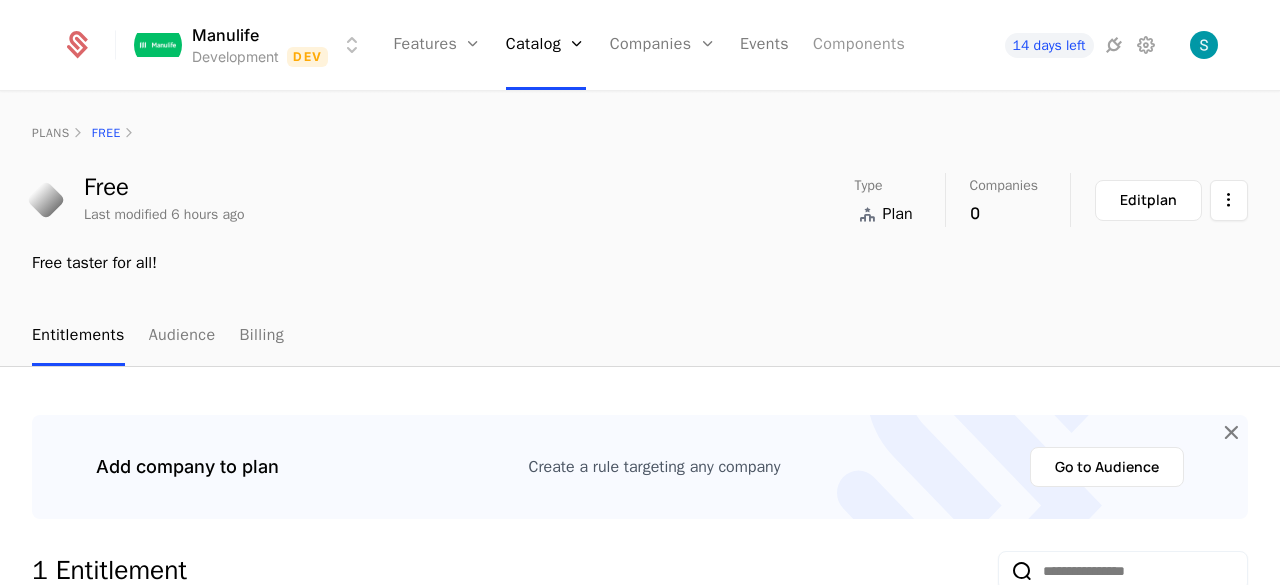 click on "Components" at bounding box center [859, 45] 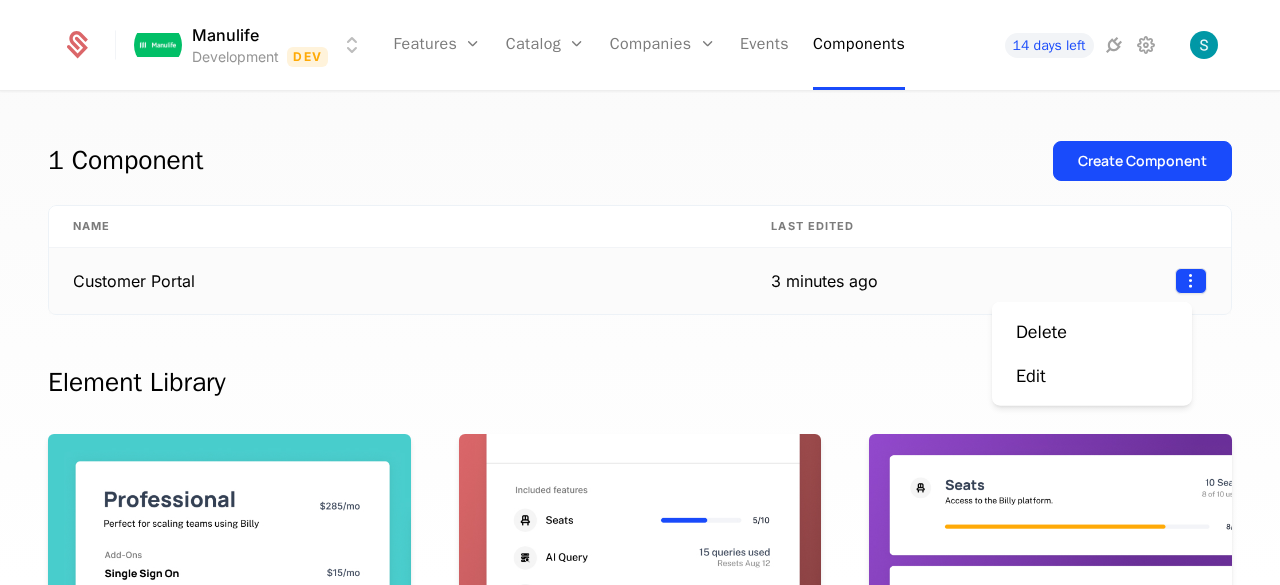 click on "Manulife Development Dev Features Features Flags Catalog Plans AddOns Configuration Companies Companies Users Events Components [DAYS] days left [NUMBER] Component Create Component Name Last edited Customer Portal [TIME] ago Element Library Plan Manager Available See current plan, add ons, and usage-based charges. Included Features Available See all features the user has access to with associated limits and usage Metered Features Available Detailed view of feature usage and limits with upgrade buttons. Plans Table Available Provide an intuitive upgrade path by surfacing current and live plans. Upcoming Bill Available See estimated upcoming bill based on current entitlements and usage. Invoices Available See a list of recent invoices sent to the user. Click to view detail. Payment Method Available See and easily edit current payment method on file. Usage Graphs Coming soon Show usage over time to surface usage trends. Public Pricing Page Coming soon
." at bounding box center [640, 292] 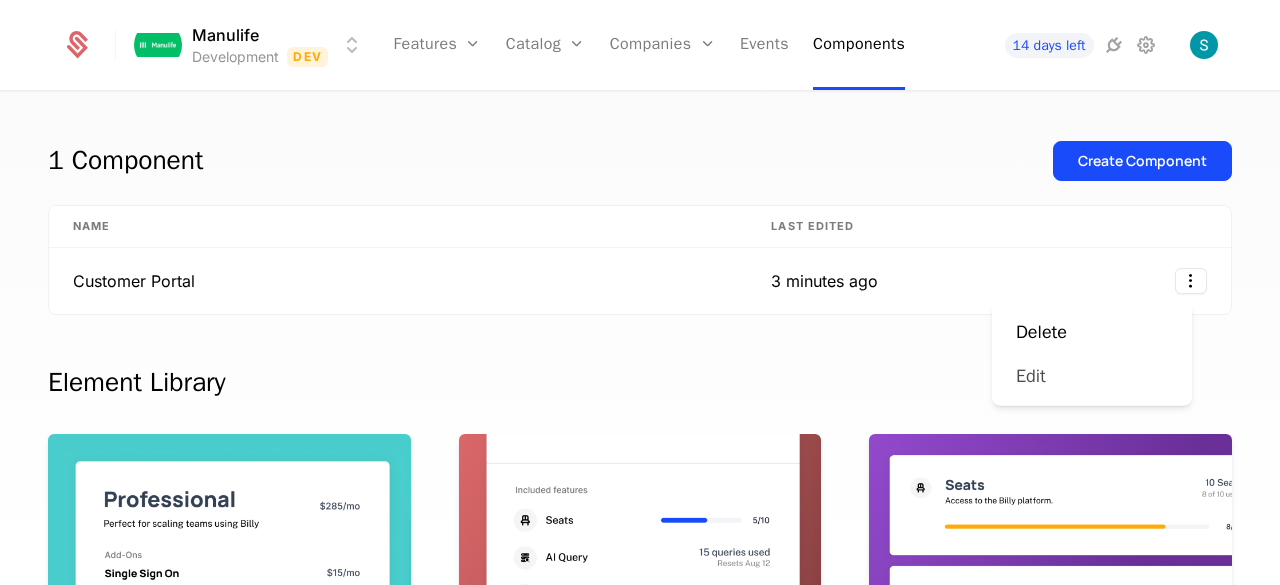 click on "Edit" at bounding box center (1092, 376) 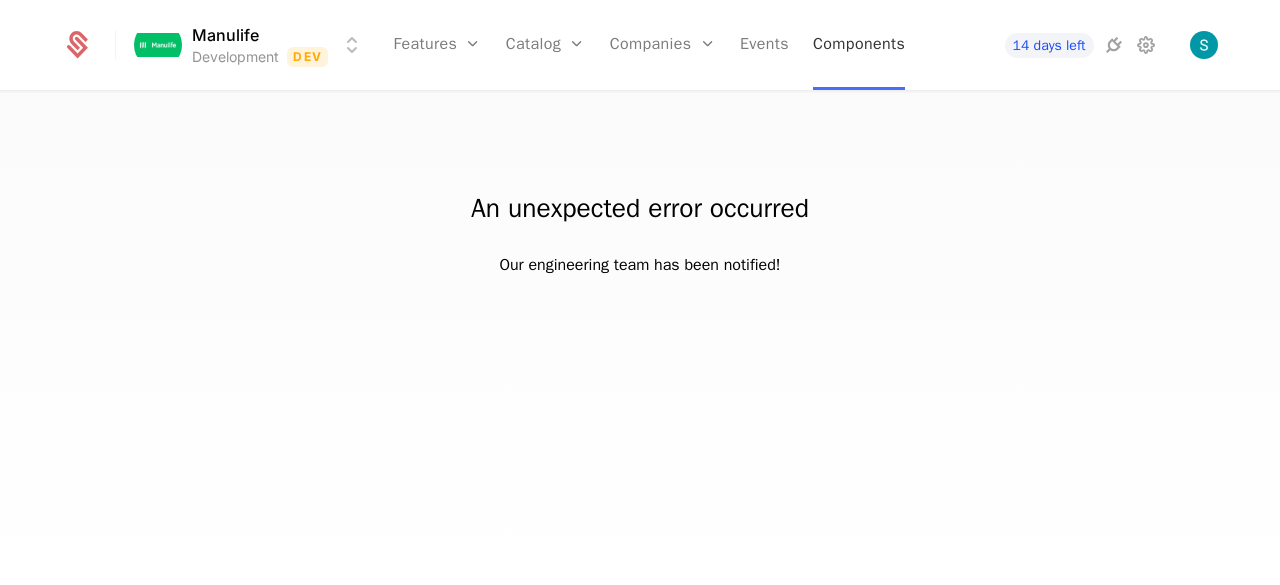 click on "Components" at bounding box center (859, 45) 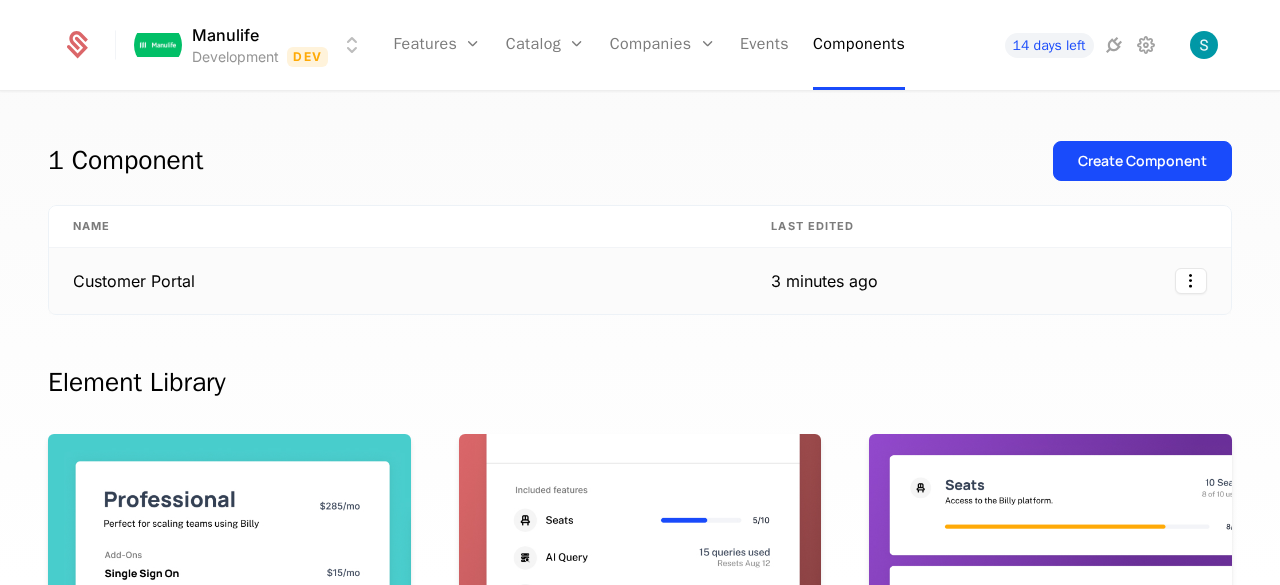click on "Customer Portal" at bounding box center (398, 281) 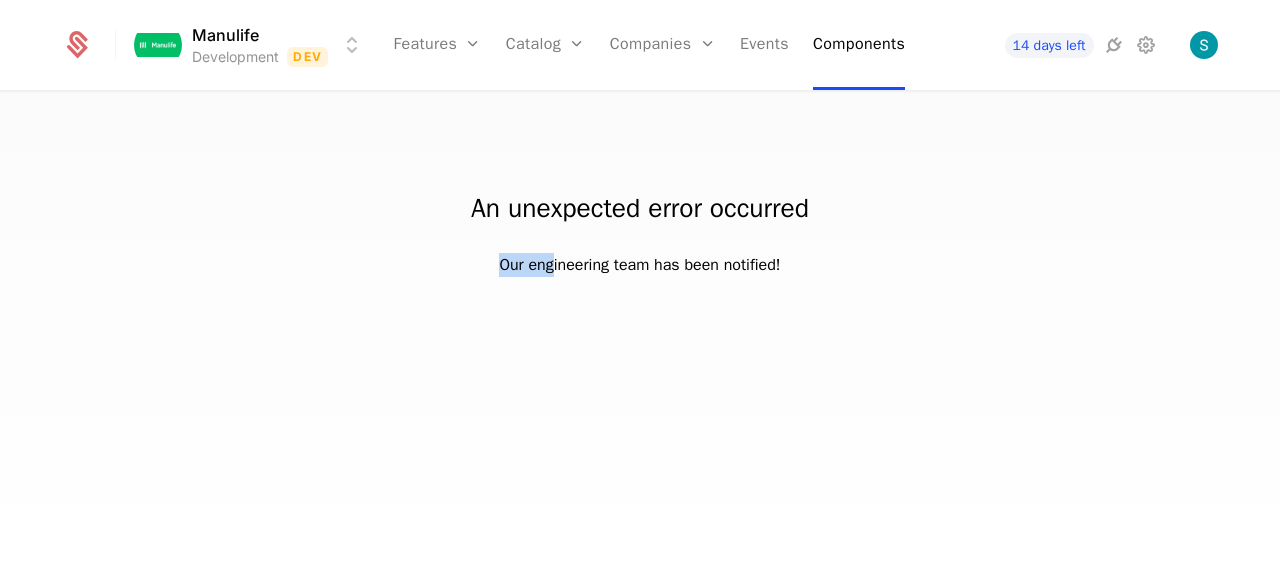 drag, startPoint x: 565, startPoint y: 260, endPoint x: 879, endPoint y: 272, distance: 314.22922 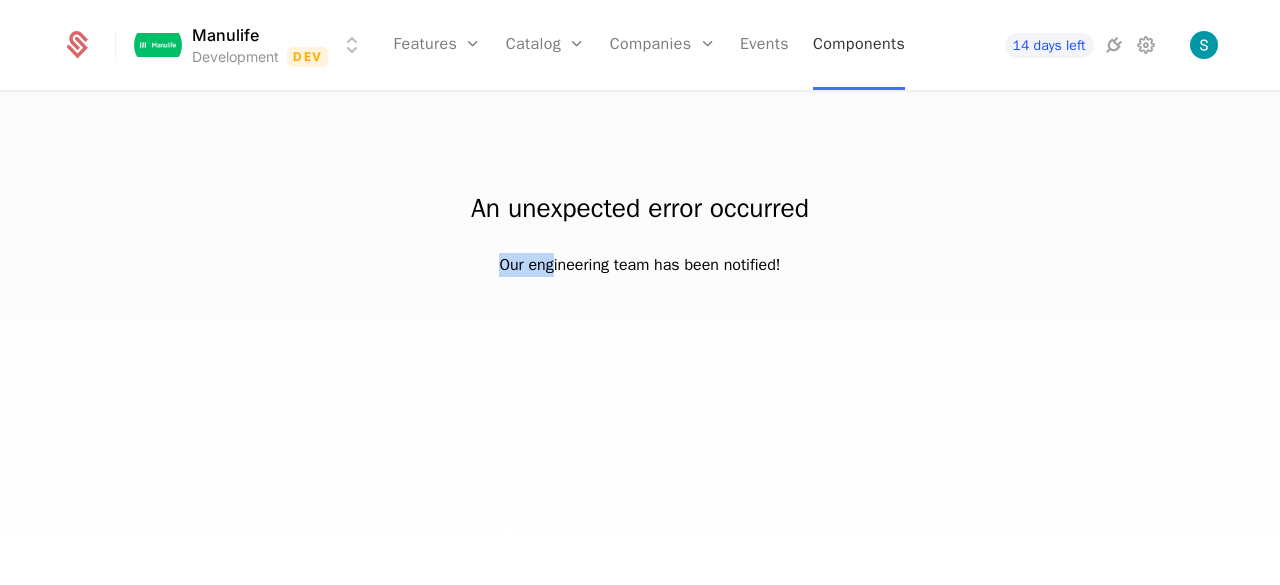 click on "Components" at bounding box center [859, 45] 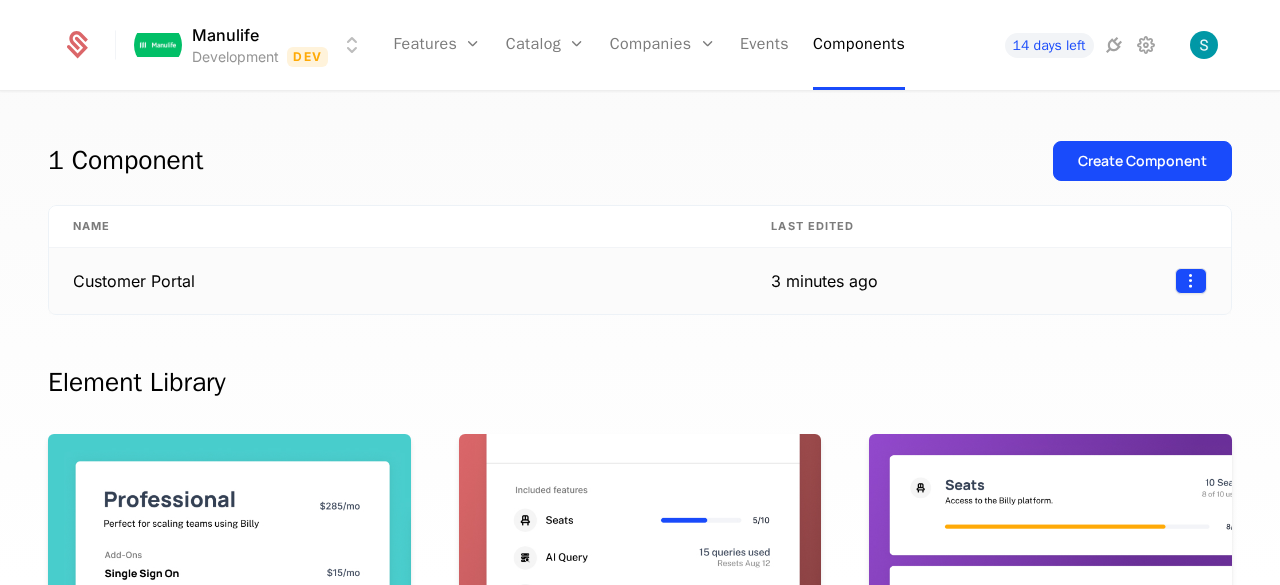 click on "Manulife Development Dev Features Features Flags Catalog Plans AddOns Configuration Companies Companies Users Events Components [DAYS] days left [NUMBER] Component Create Component Name Last edited Customer Portal [TIME] ago Element Library Plan Manager Available See current plan, add ons, and usage-based charges. Included Features Available See all features the user has access to with associated limits and usage Metered Features Available Detailed view of feature usage and limits with upgrade buttons. Plans Table Available Provide an intuitive upgrade path by surfacing current and live plans. Upcoming Bill Available See estimated upcoming bill based on current entitlements and usage. Invoices Available See a list of recent invoices sent to the user. Click to view detail. Payment Method Available See and easily edit current payment method on file. Usage Graphs Coming soon Show usage over time to surface usage trends. Public Pricing Page Coming soon
." at bounding box center (640, 292) 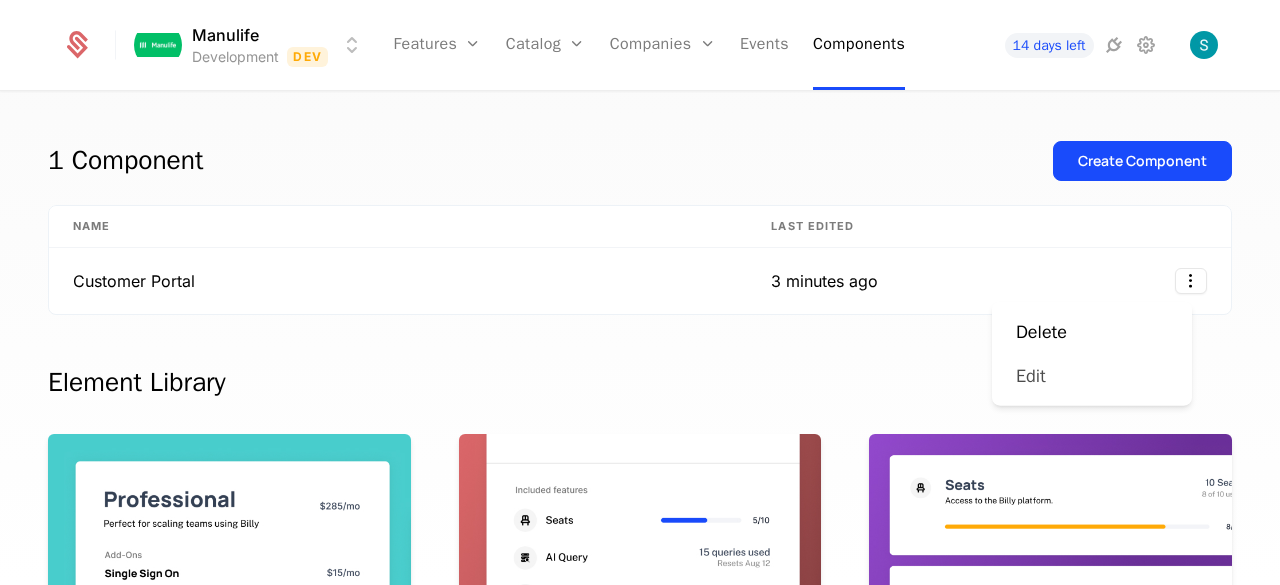 click on "Edit" at bounding box center [1092, 376] 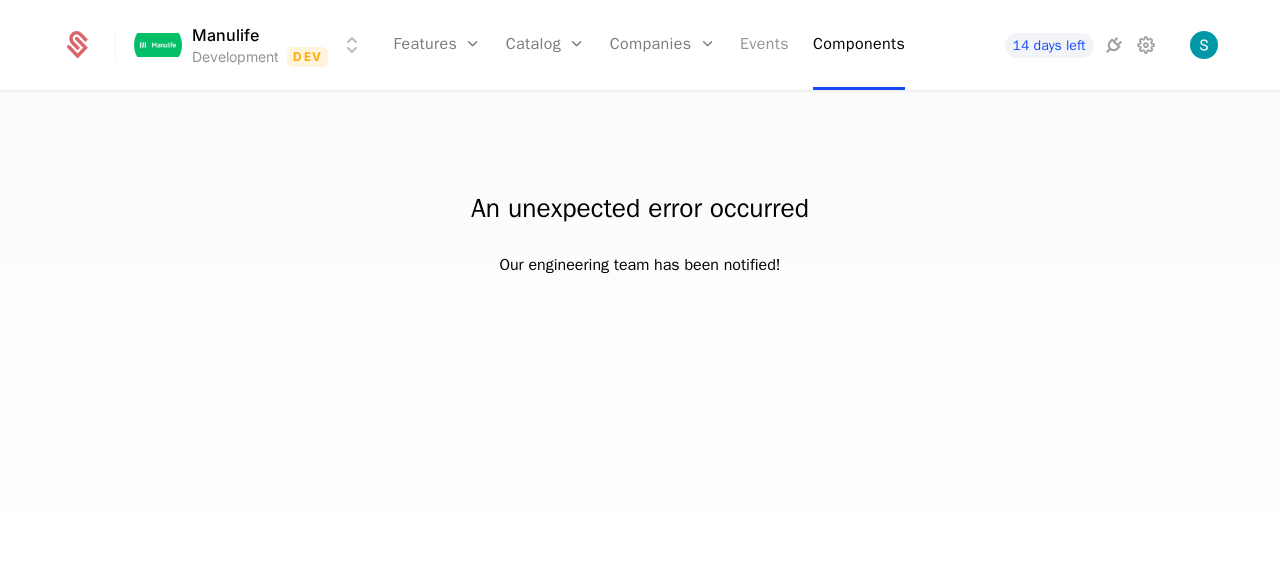 click on "Events" at bounding box center (764, 45) 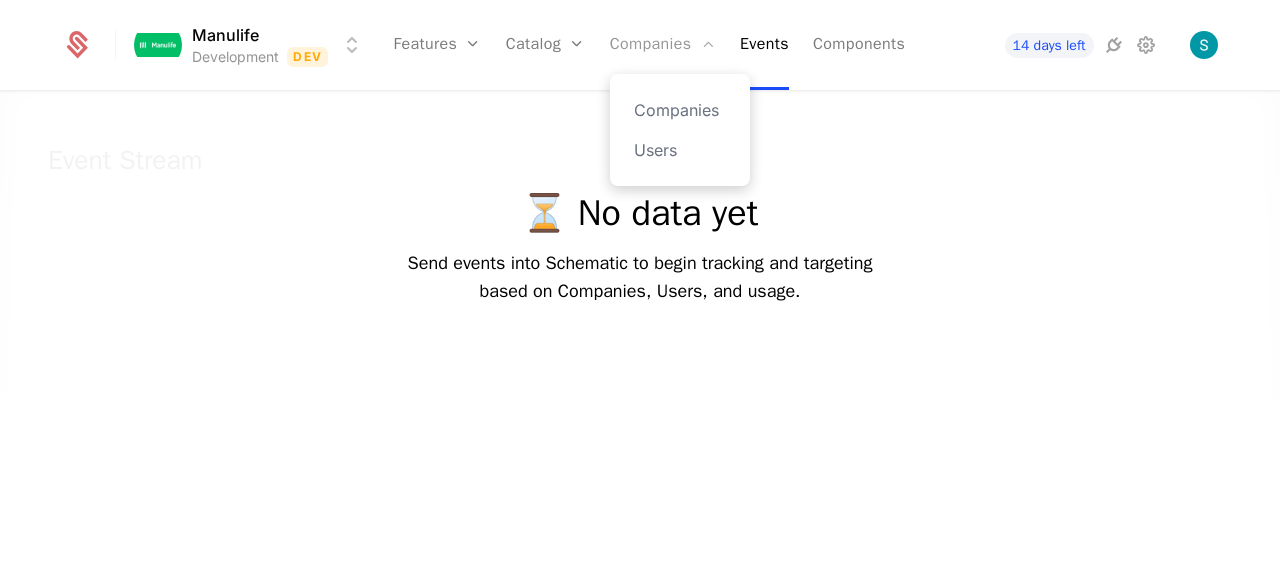 click on "Companies" at bounding box center (663, 45) 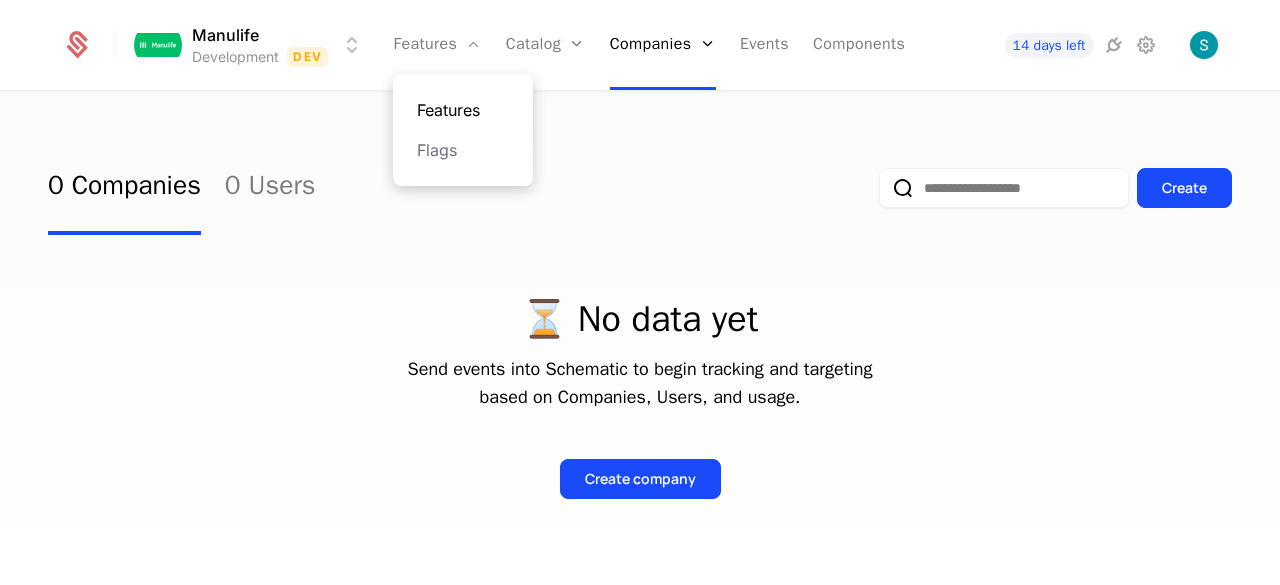 click on "Features" at bounding box center [463, 110] 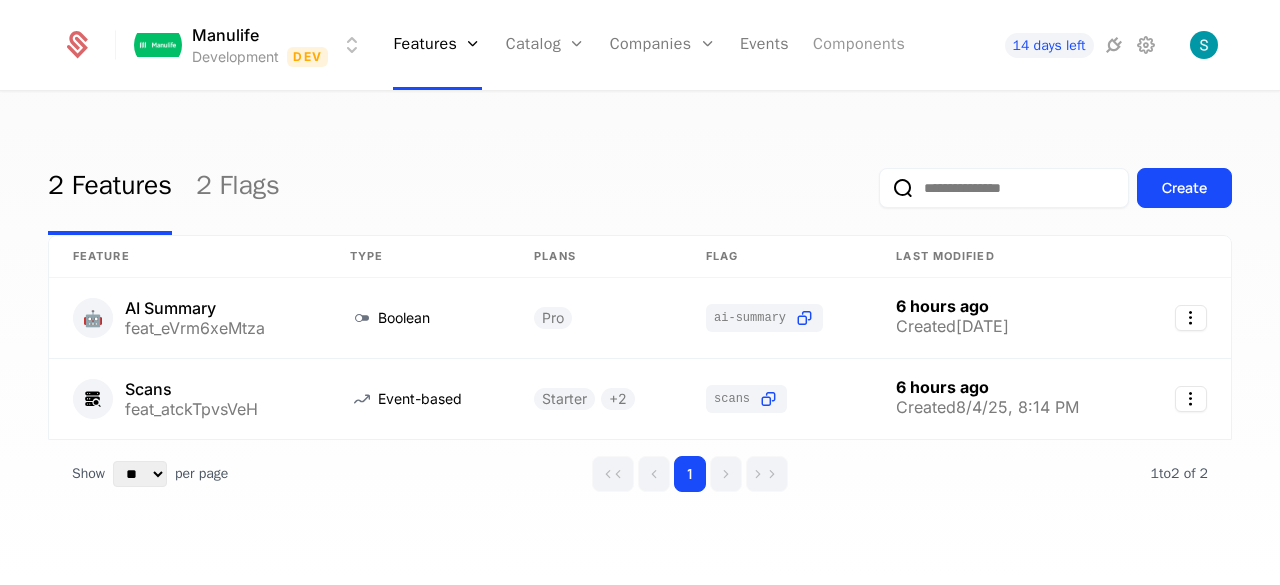 click on "Components" at bounding box center (859, 45) 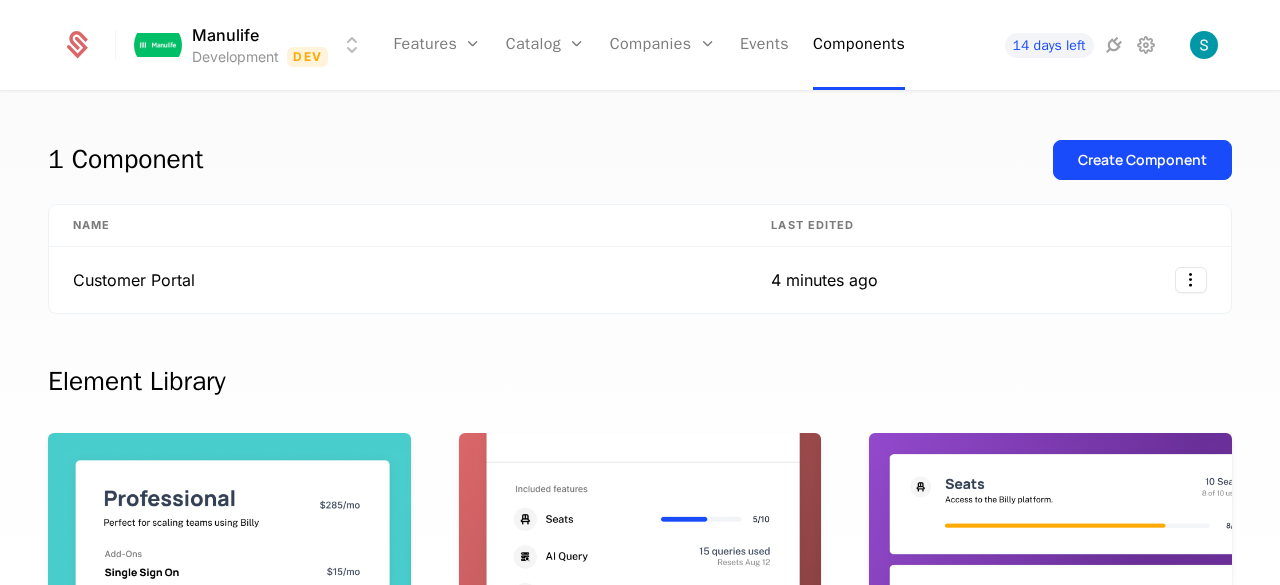 scroll, scrollTop: 0, scrollLeft: 0, axis: both 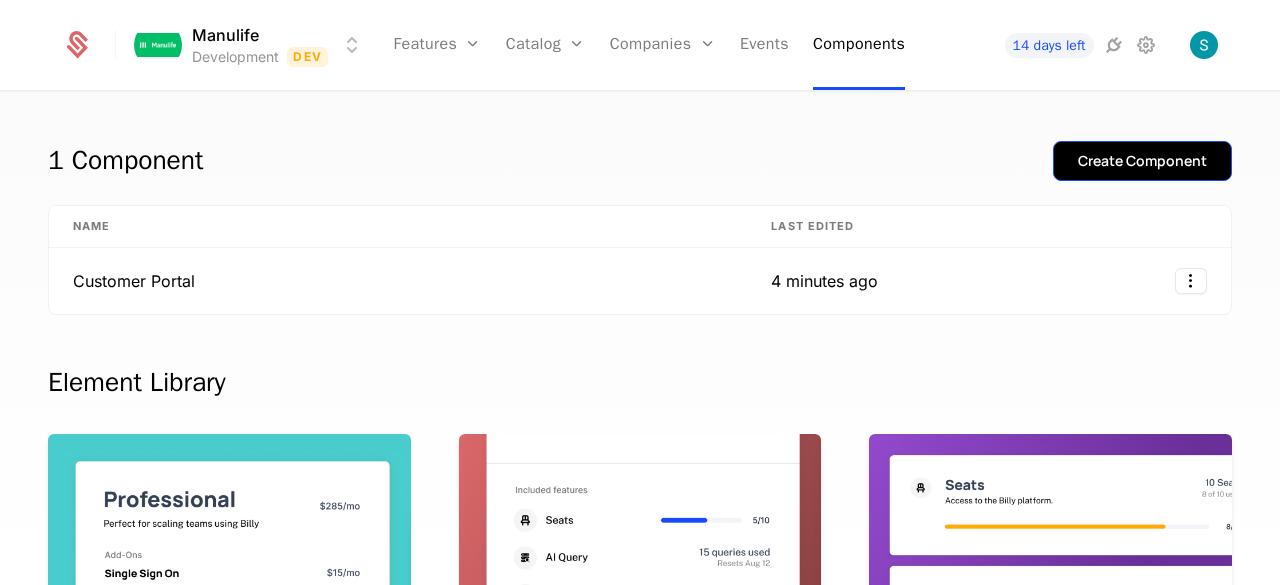 click on "Create Component" at bounding box center (1142, 161) 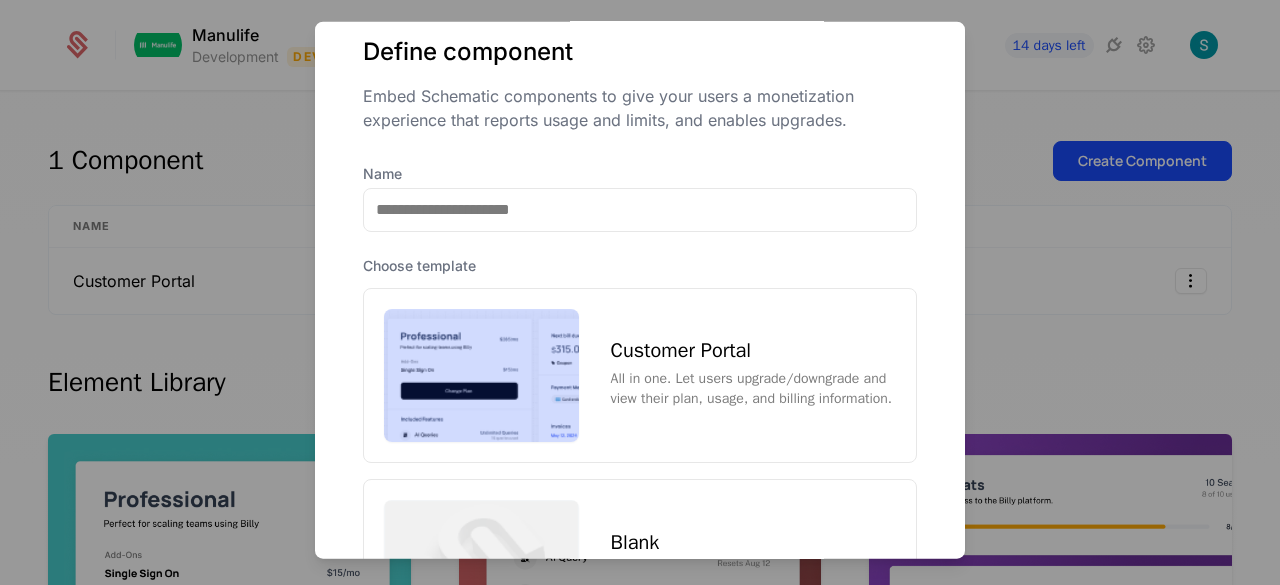 scroll, scrollTop: 0, scrollLeft: 0, axis: both 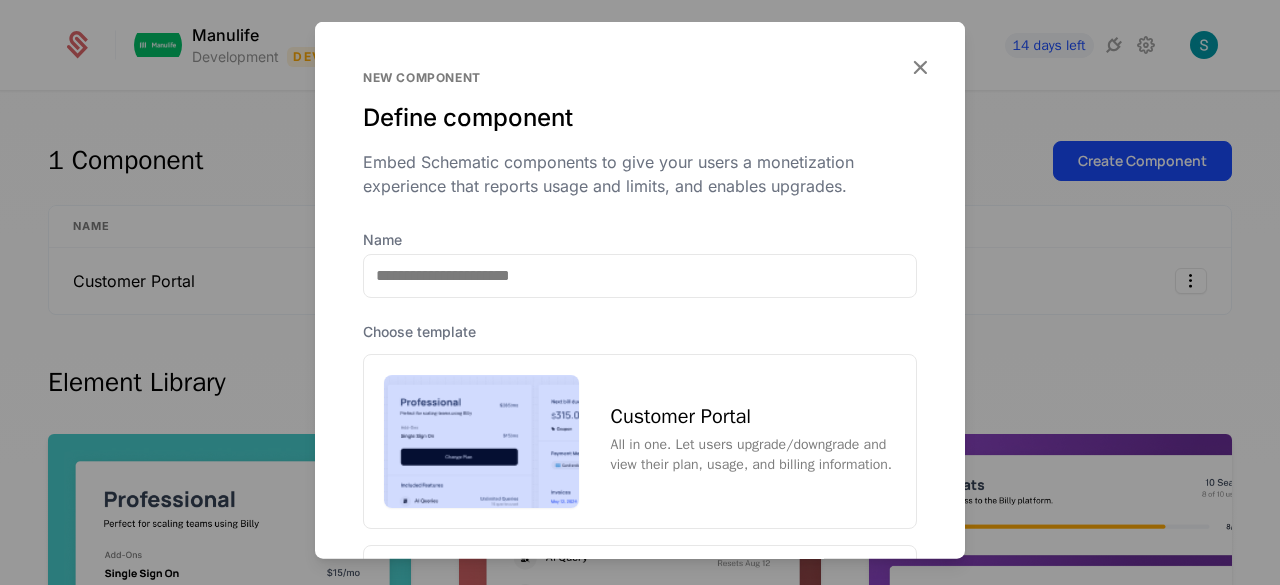 click on "Customer Portal" at bounding box center [753, 417] 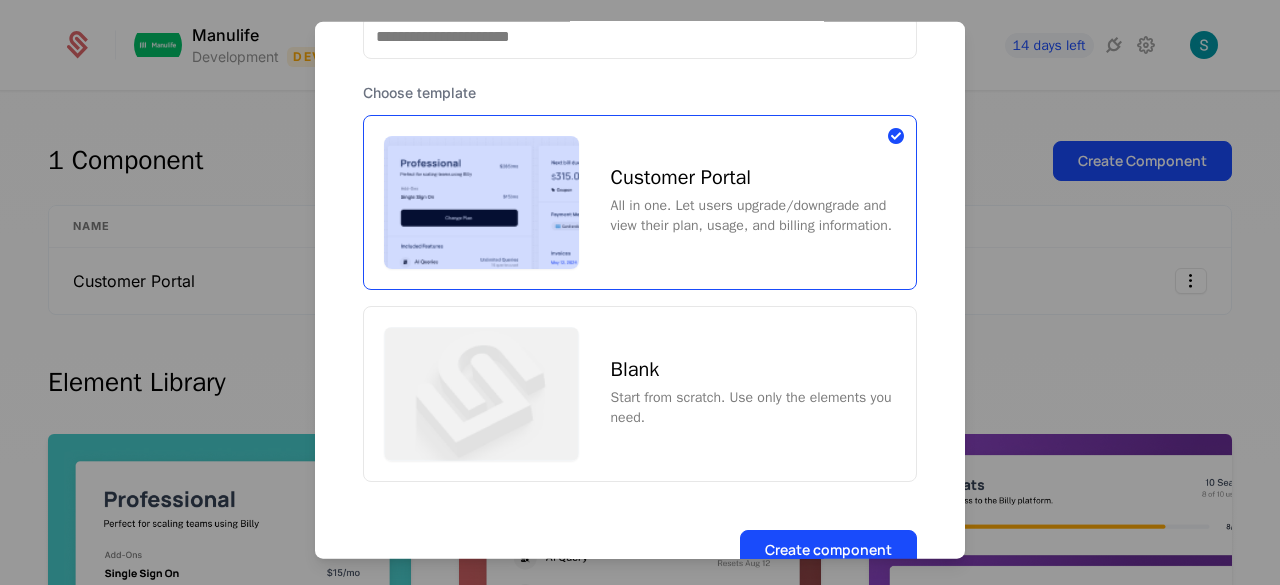 scroll, scrollTop: 290, scrollLeft: 0, axis: vertical 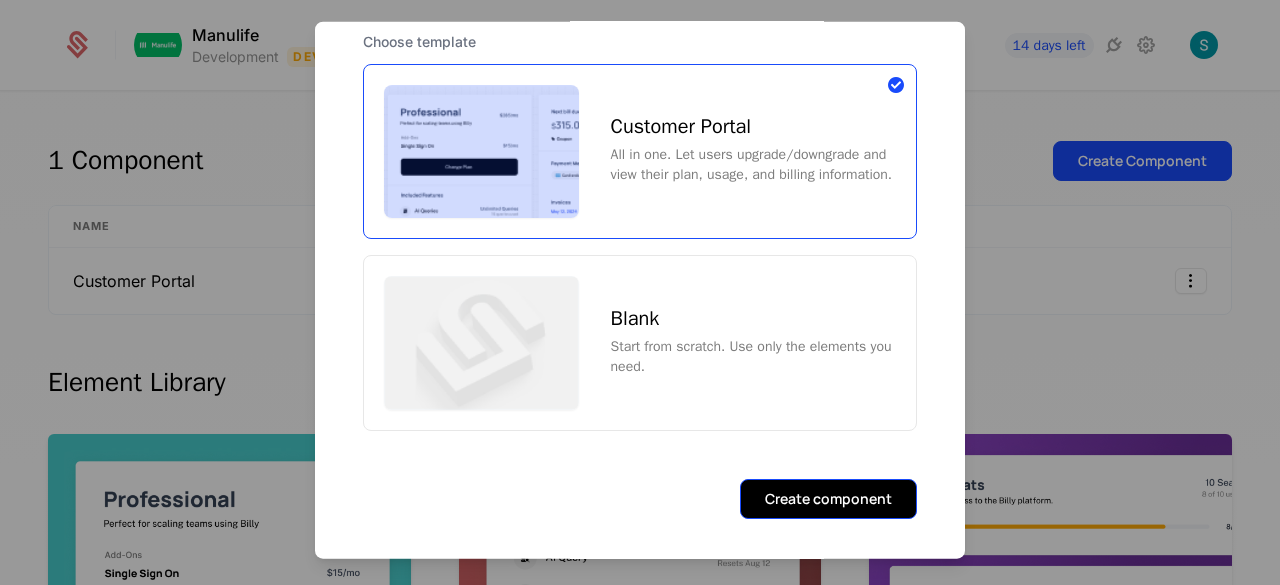 click on "Create component" at bounding box center (828, 499) 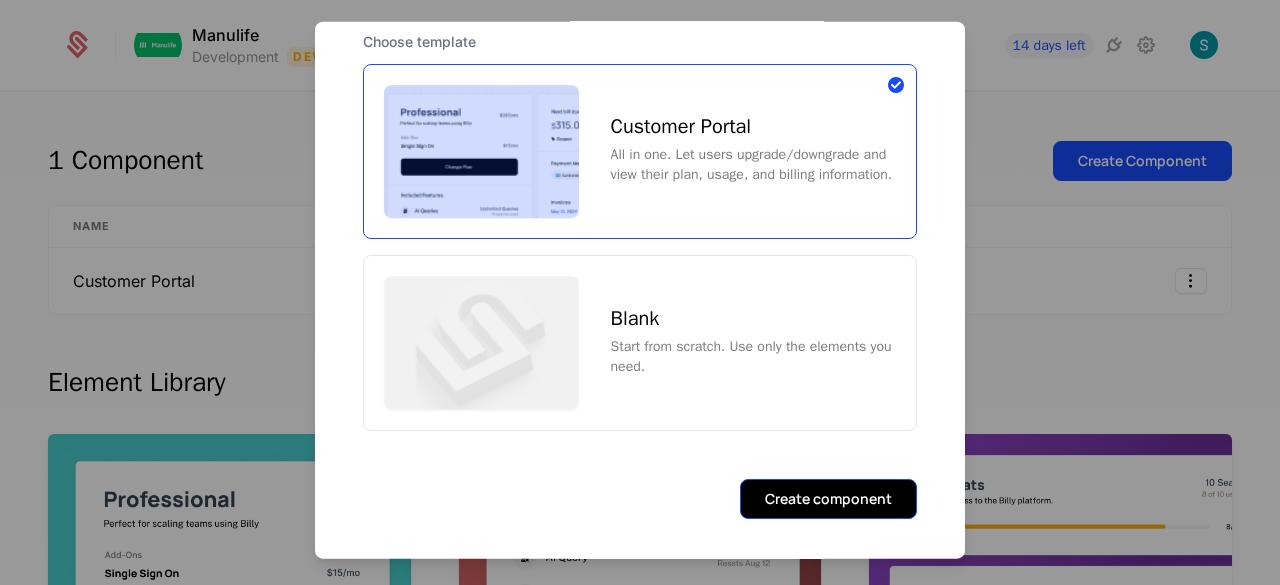 click on "Create component" at bounding box center (828, 499) 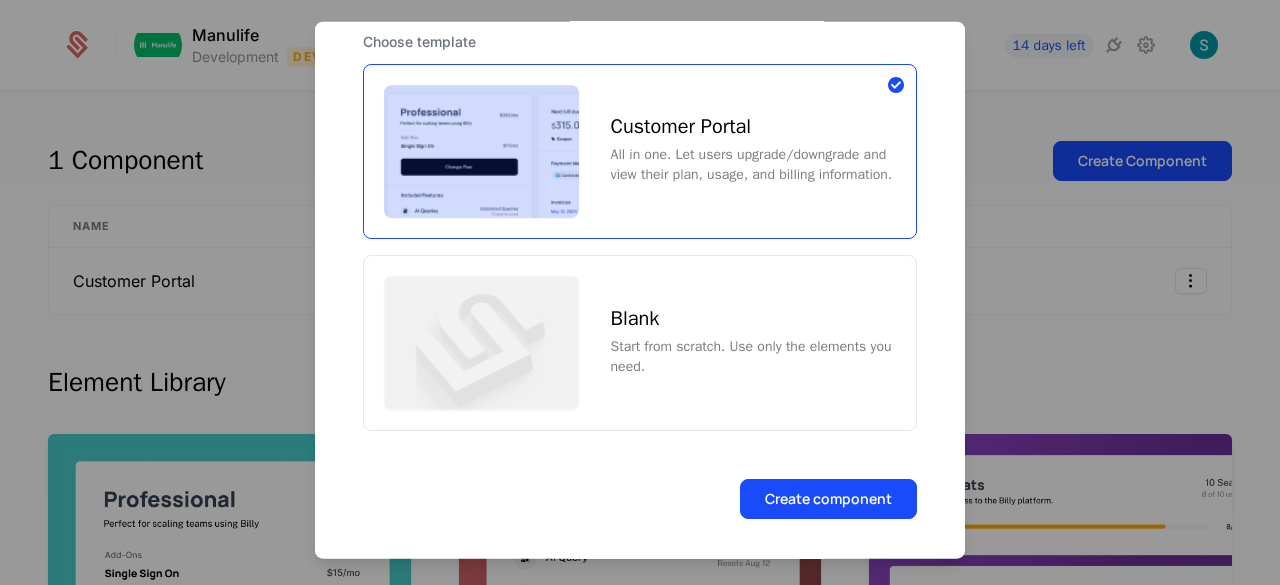 scroll, scrollTop: 0, scrollLeft: 0, axis: both 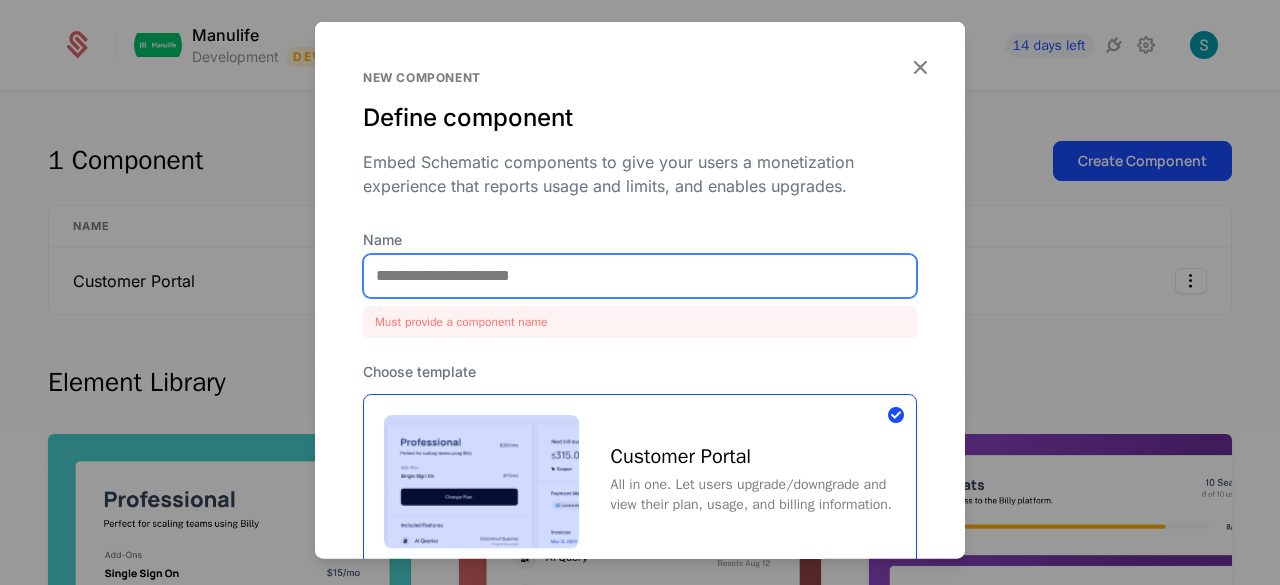 click on "Name" at bounding box center [640, 275] 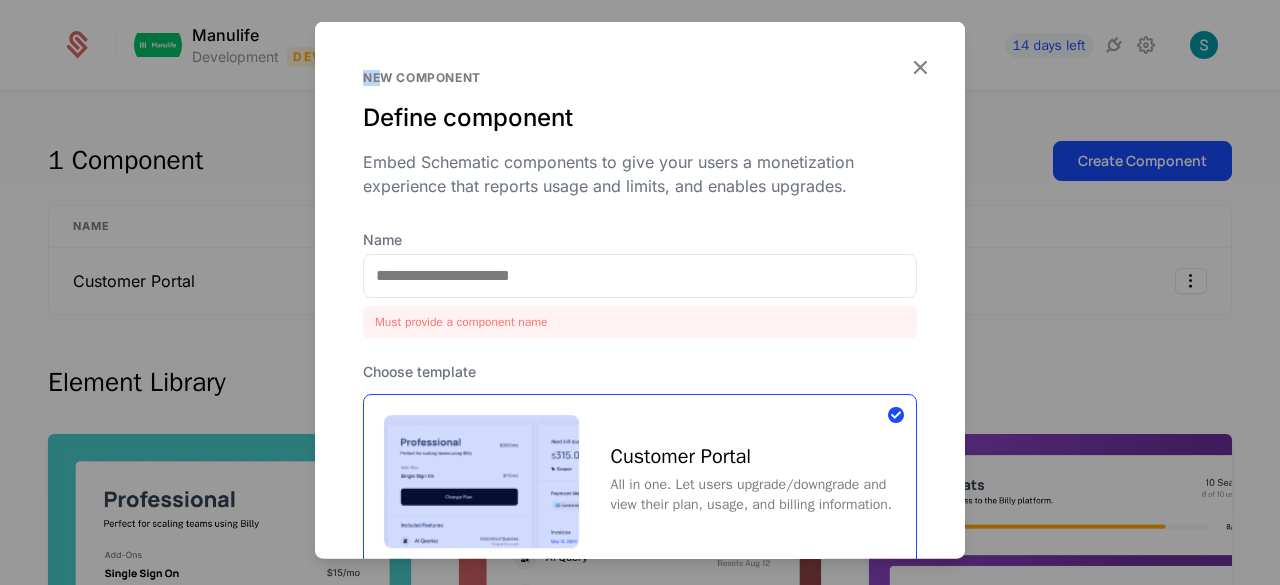 drag, startPoint x: 360, startPoint y: 26, endPoint x: 385, endPoint y: 32, distance: 25.70992 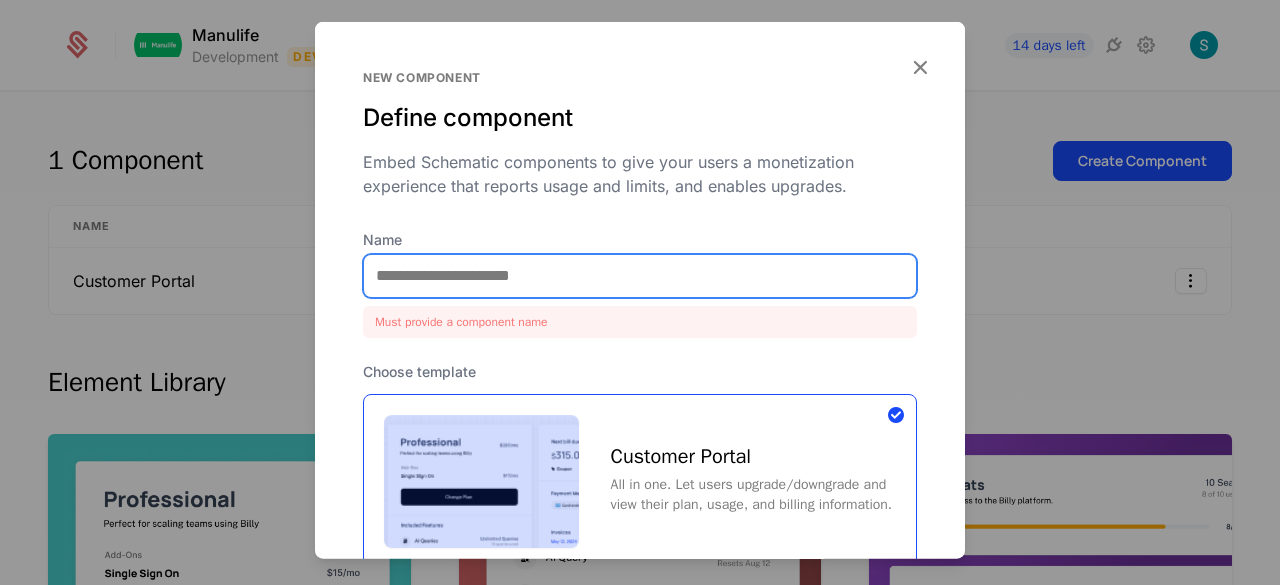click on "Name" at bounding box center (640, 275) 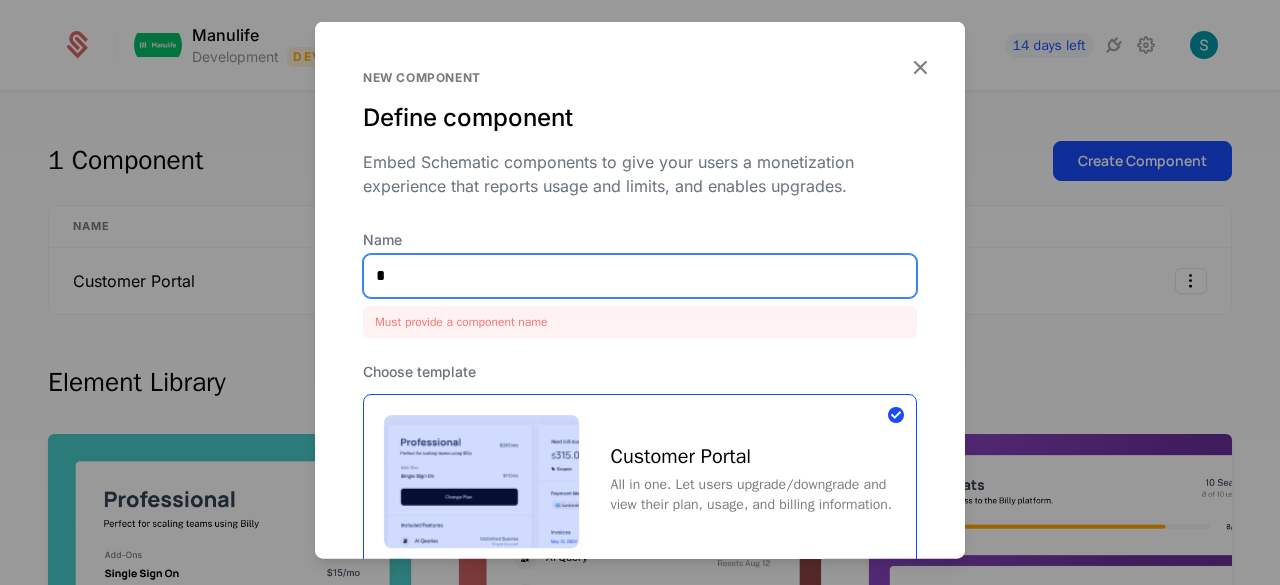 click on "*" at bounding box center (640, 275) 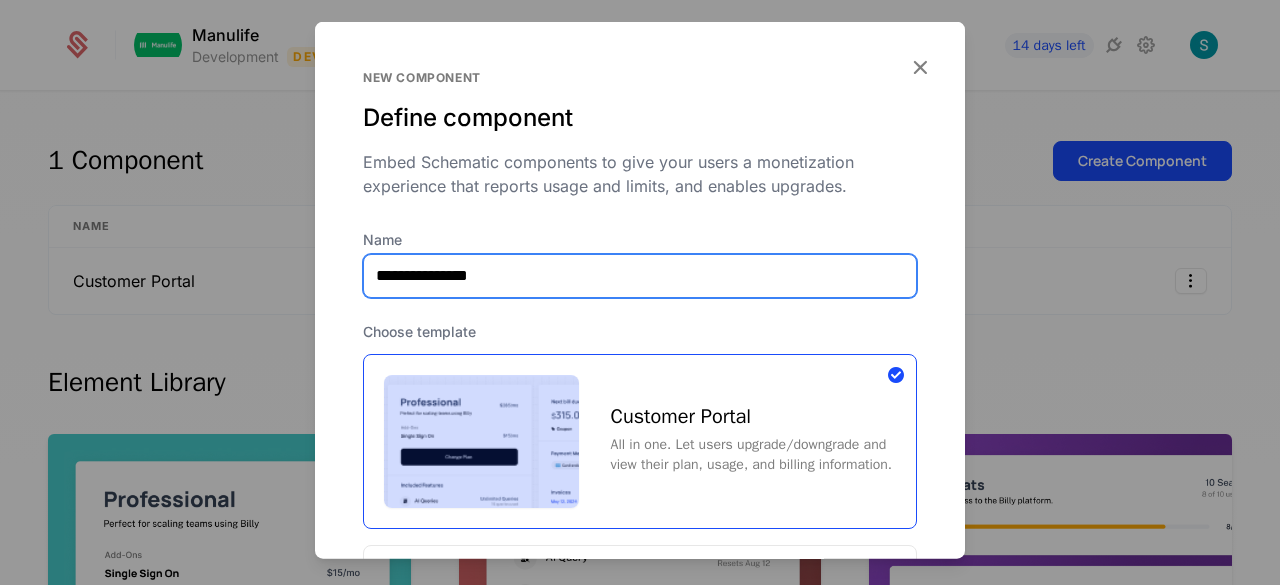 type on "**********" 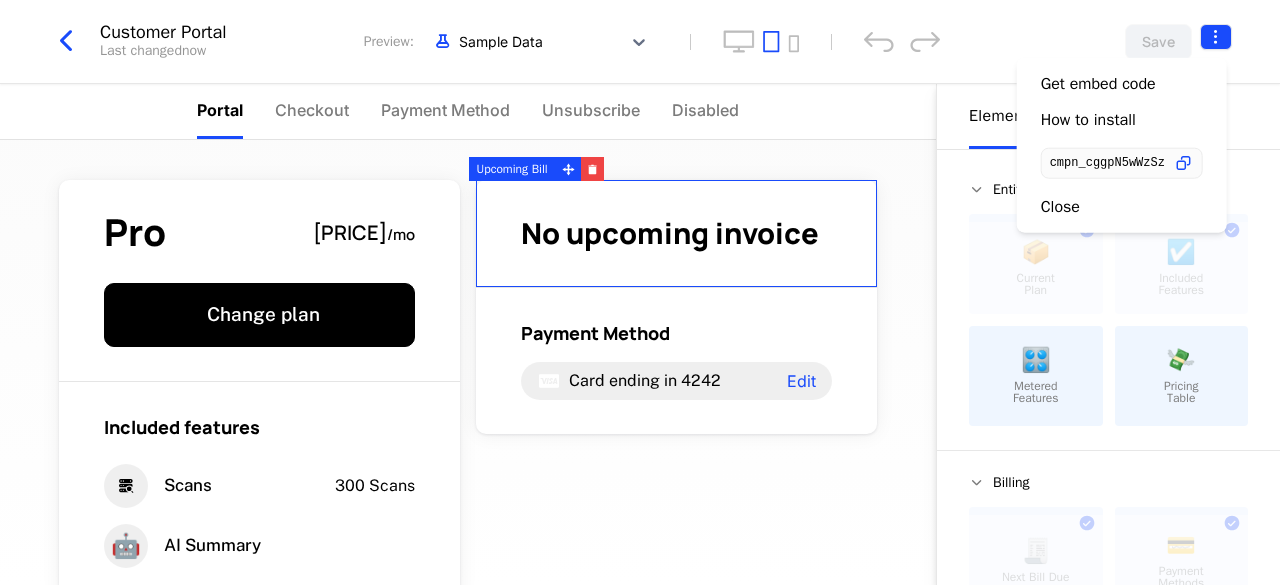 click on "Manulife Development Dev Features Features Flags Catalog Plans AddOns Configuration Companies Companies Users Events Components [DAYS] days left Customer Portal Last changed  [TIME] Preview: Sample Data Save Portal Checkout Payment Method Unsubscribe Disabled Pro [PRICE] / mo Change plan Included features Scans [NUMBER]   Scans 🤖 AI Summary No upcoming invoice Payment Method Card ending in   [NUMBER] Edit Powered by   Elements Design Entitlements 📦 Current Plan This component can only be used once ☑️ Included Features This component can only be used once 🎛️ Metered Features 💸 Pricing Table Billing 🧾 Next Bill Due This component can only be used once 💳 Payment Methods This component can only be used once 📄 Invoices ⛔️ Unsubscribe Basics ✏️ Text 🖱️ Button Upcoming Bill
.   Close" at bounding box center (640, 292) 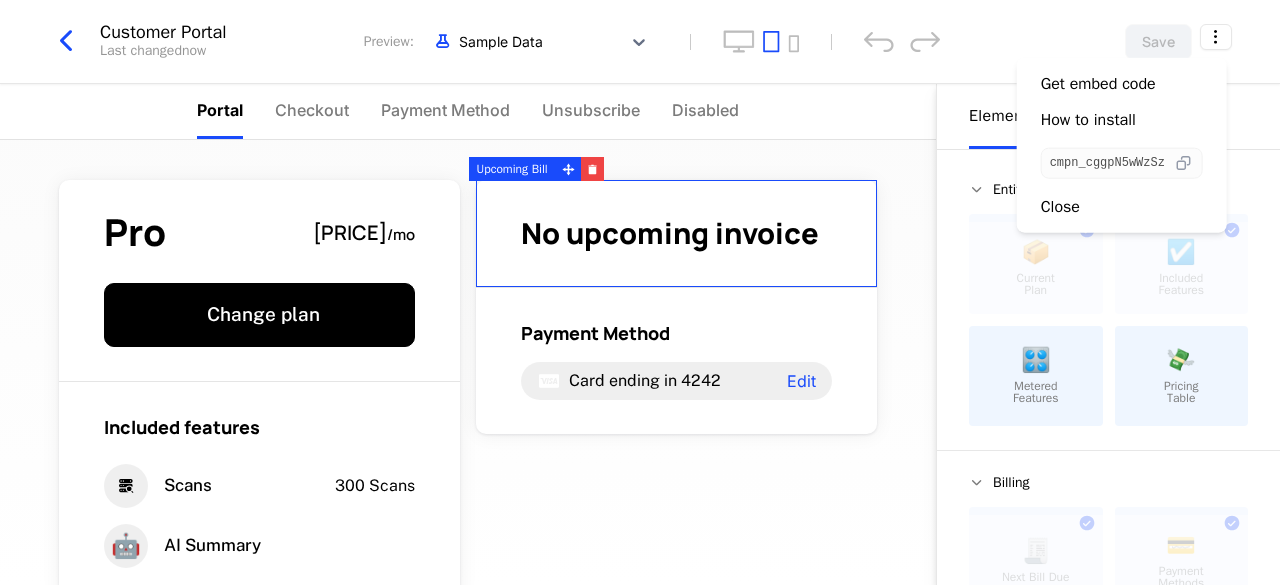 click at bounding box center (1183, 163) 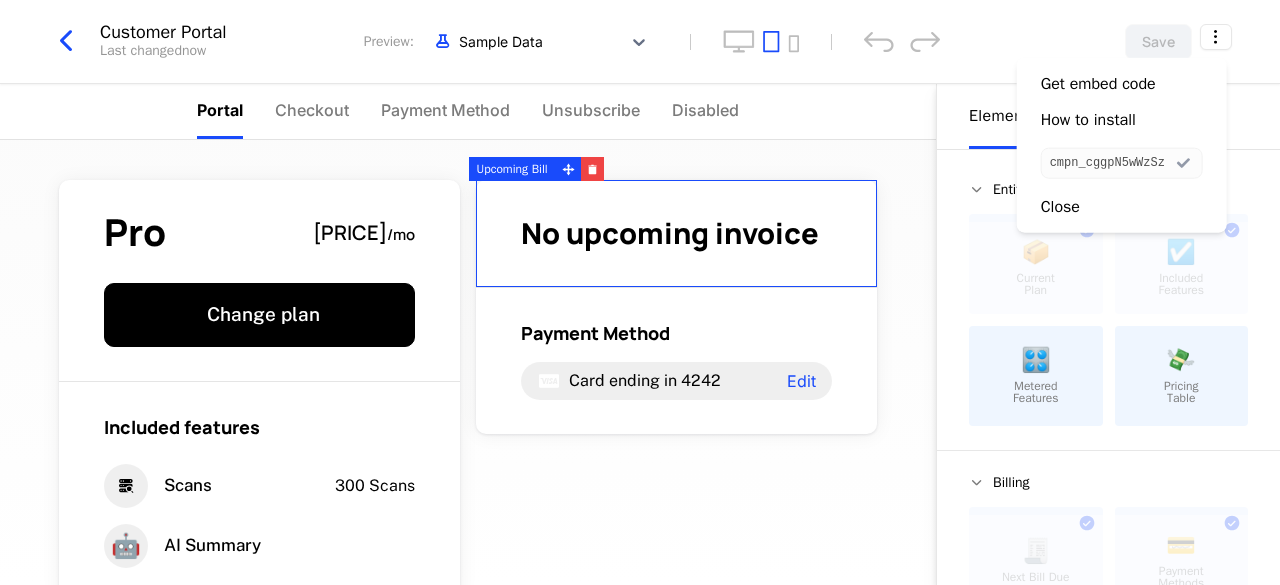 type 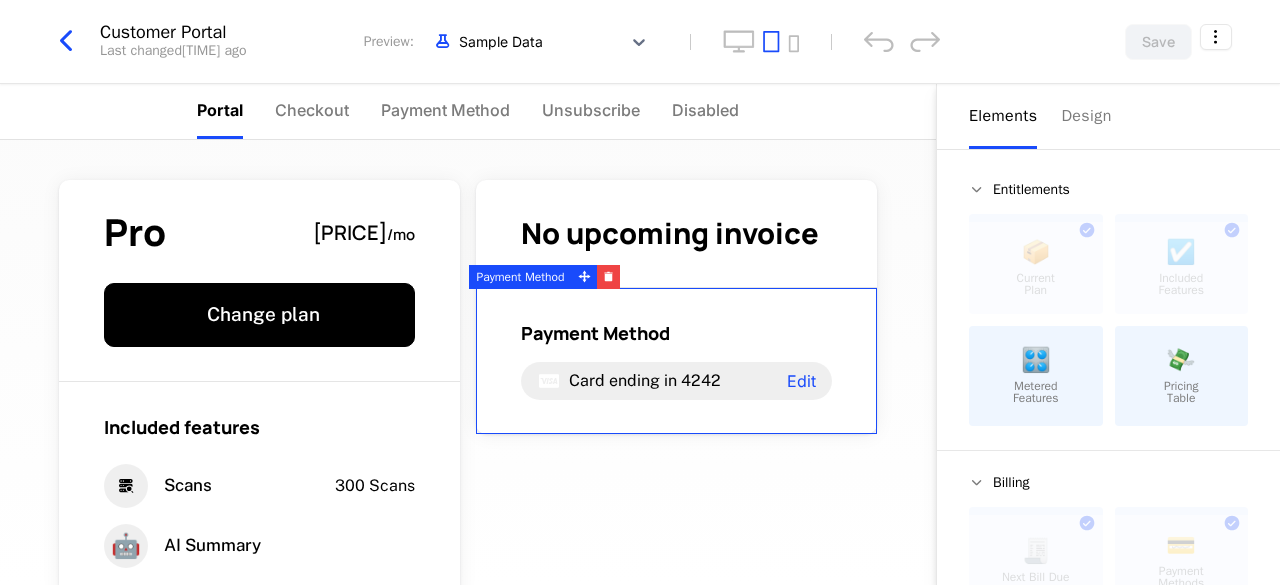 click on "Manulife Development Dev Features Features Flags Catalog Plans AddOns Configuration Companies Companies Users Events Components [DAYS] days left Customer Portal Last changed  [TIME] Preview: Sample Data Save Portal Checkout Payment Method Unsubscribe Disabled Pro [PRICE] / mo Change plan Included features Scans [NUMBER]   Scans 🤖 AI Summary No upcoming invoice Payment Method Card ending in   [NUMBER] Edit Powered by   Elements Design Entitlements 📦 Current Plan This component can only be used once ☑️ Included Features This component can only be used once 🎛️ Metered Features 💸 Pricing Table Billing 🧾 Next Bill Due This component can only be used once 💳 Payment Methods This component can only be used once 📄 Invoices ⛔️ Unsubscribe Basics ✏️ Text 🖱️ Button Payment Method
." at bounding box center (640, 292) 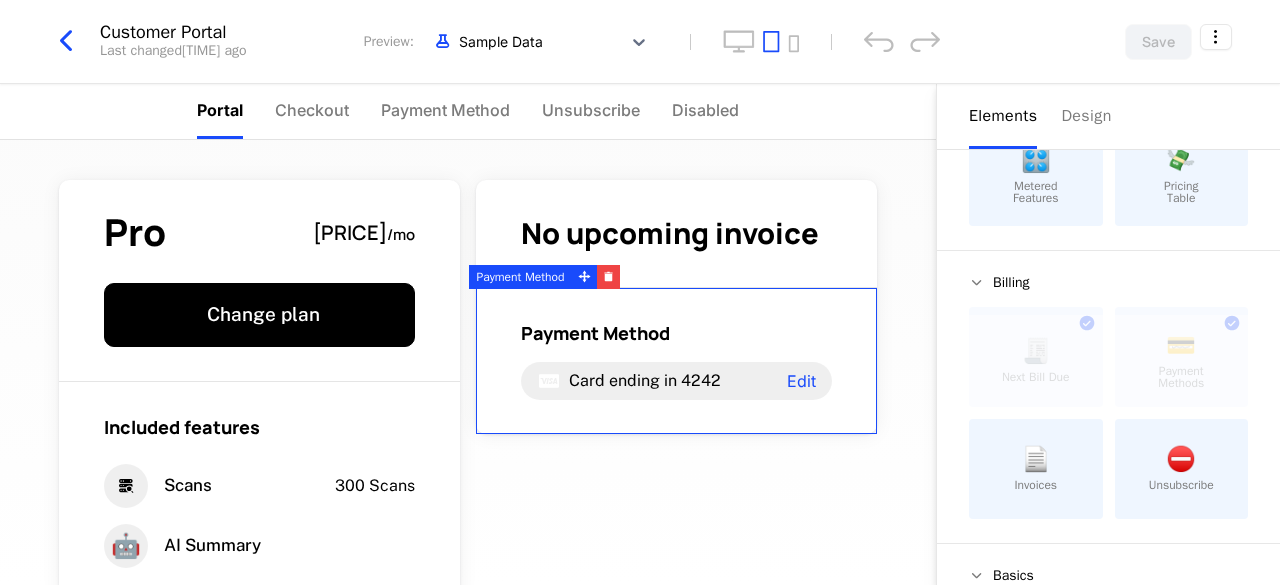 scroll, scrollTop: 0, scrollLeft: 0, axis: both 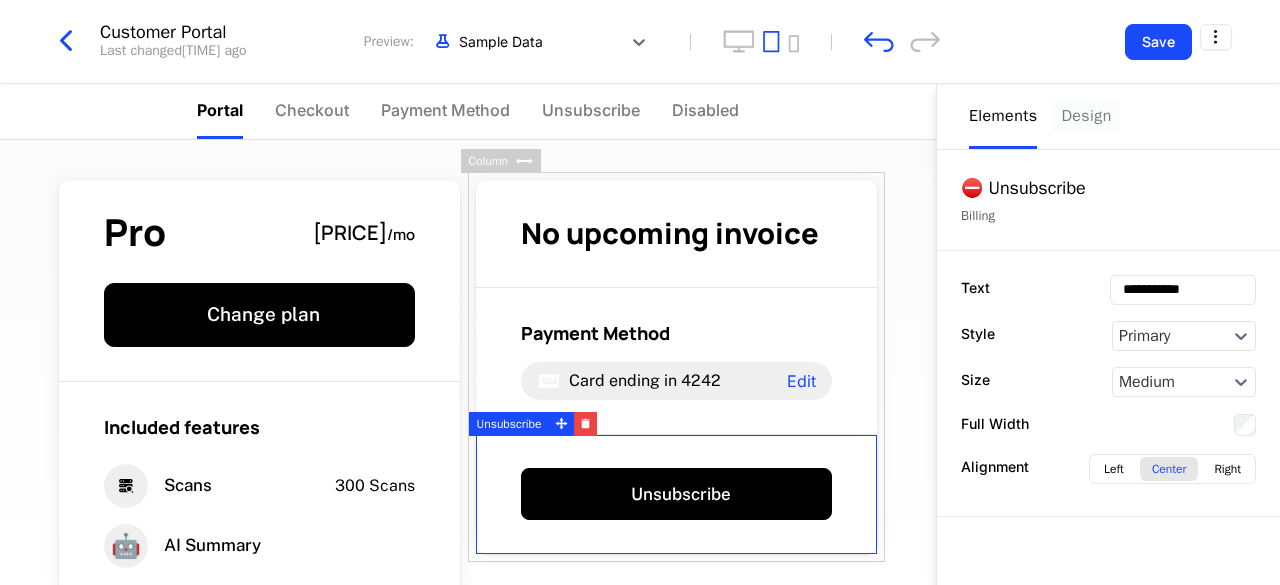 click on "Design" at bounding box center [1086, 116] 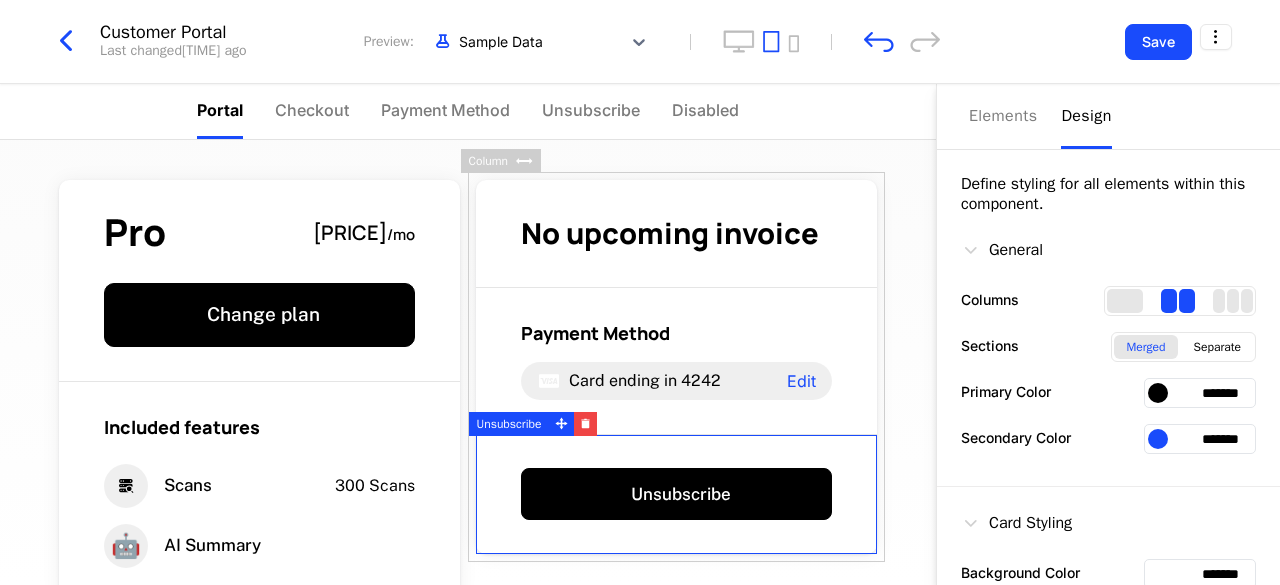 click on "*******" at bounding box center [1200, 393] 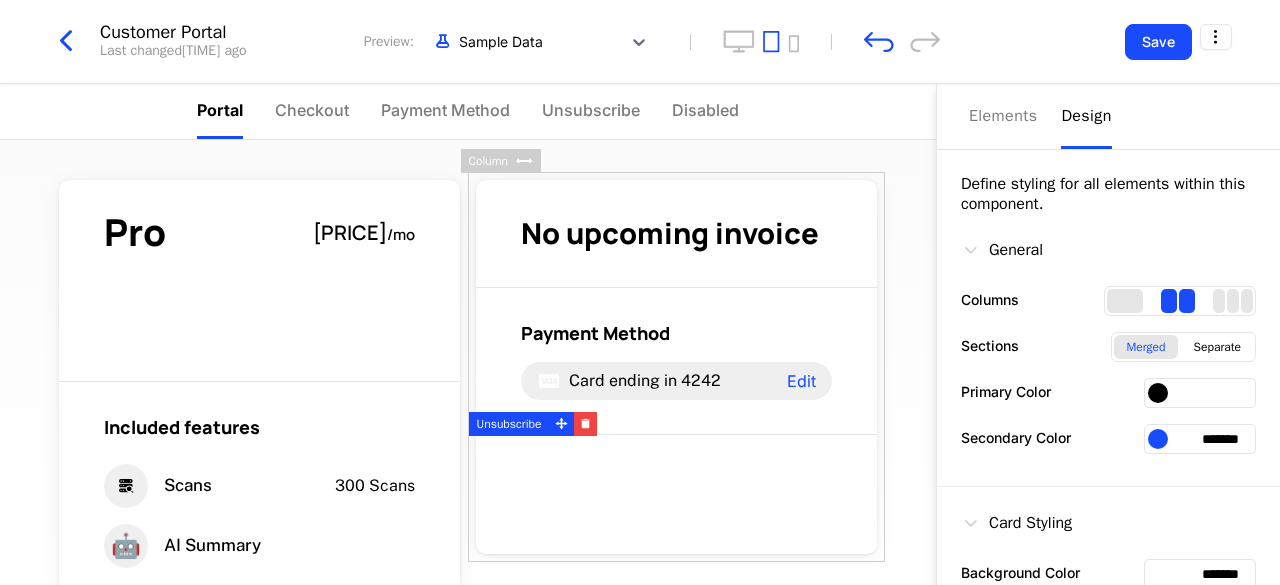 click at bounding box center [1158, 393] 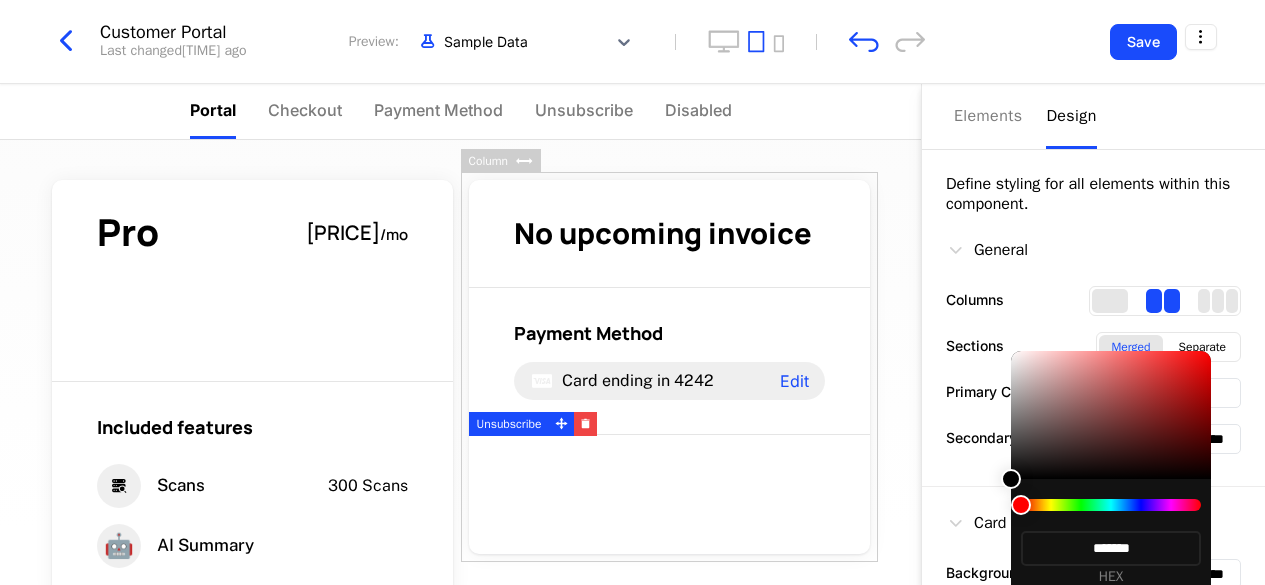 scroll, scrollTop: 79, scrollLeft: 0, axis: vertical 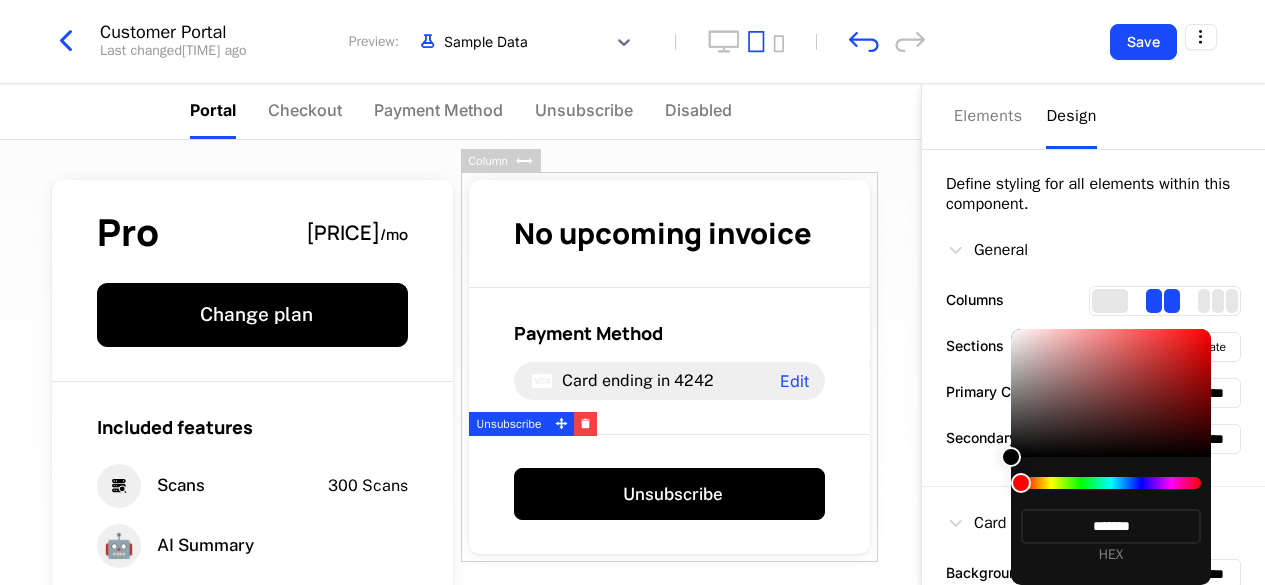 drag, startPoint x: 1027, startPoint y: 481, endPoint x: 1144, endPoint y: 485, distance: 117.06836 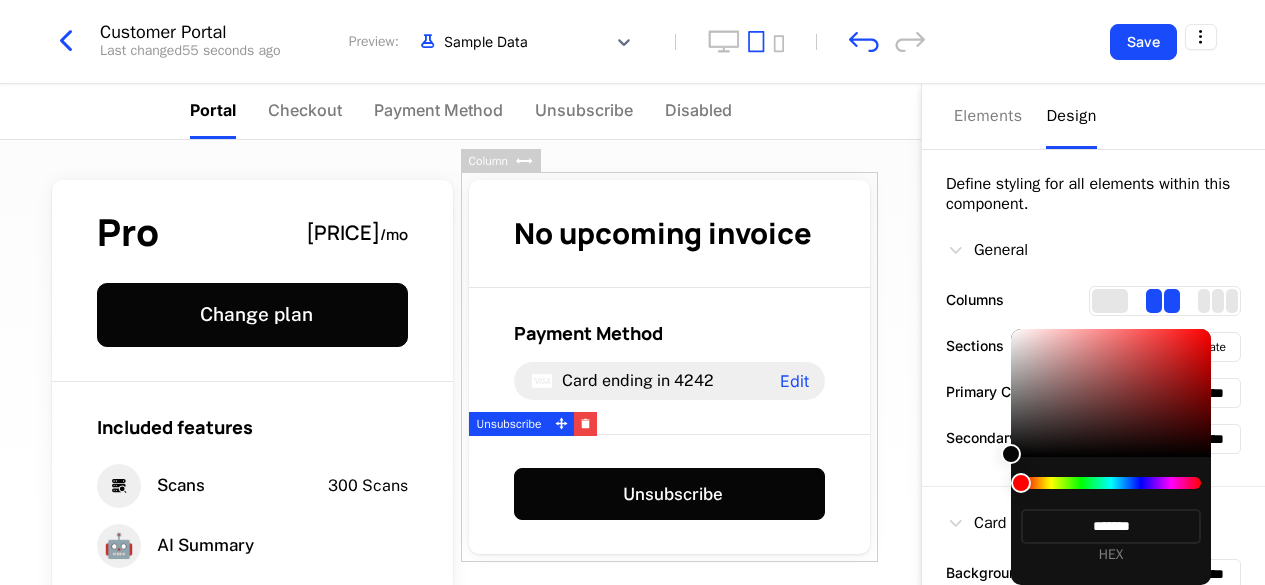 drag, startPoint x: 1011, startPoint y: 454, endPoint x: 1136, endPoint y: 410, distance: 132.51793 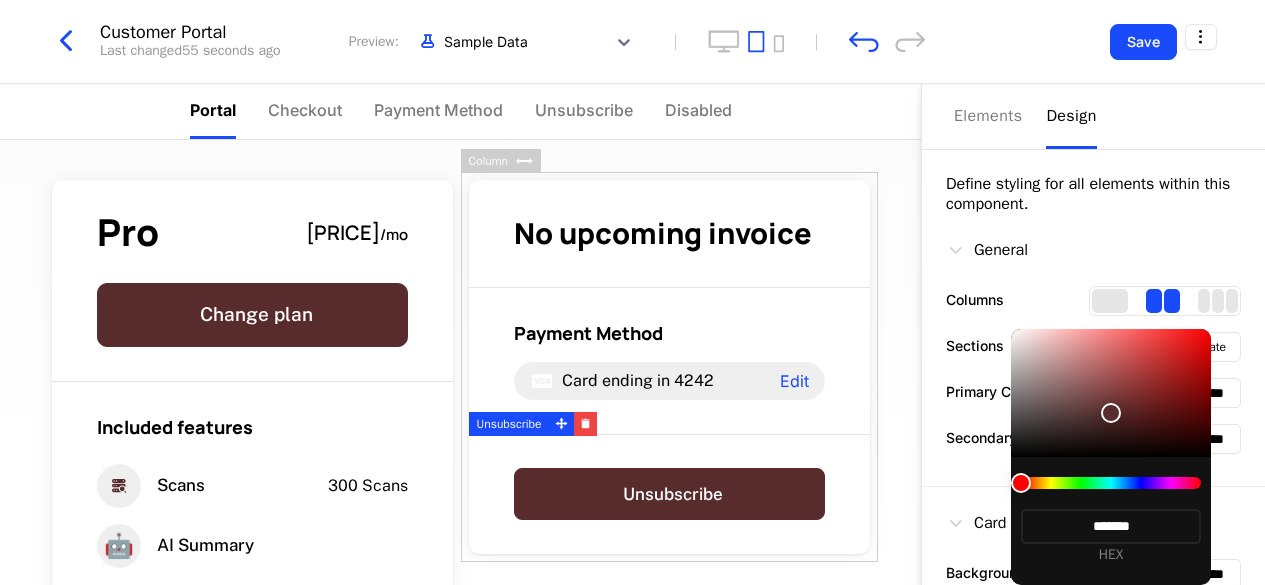 type on "*******" 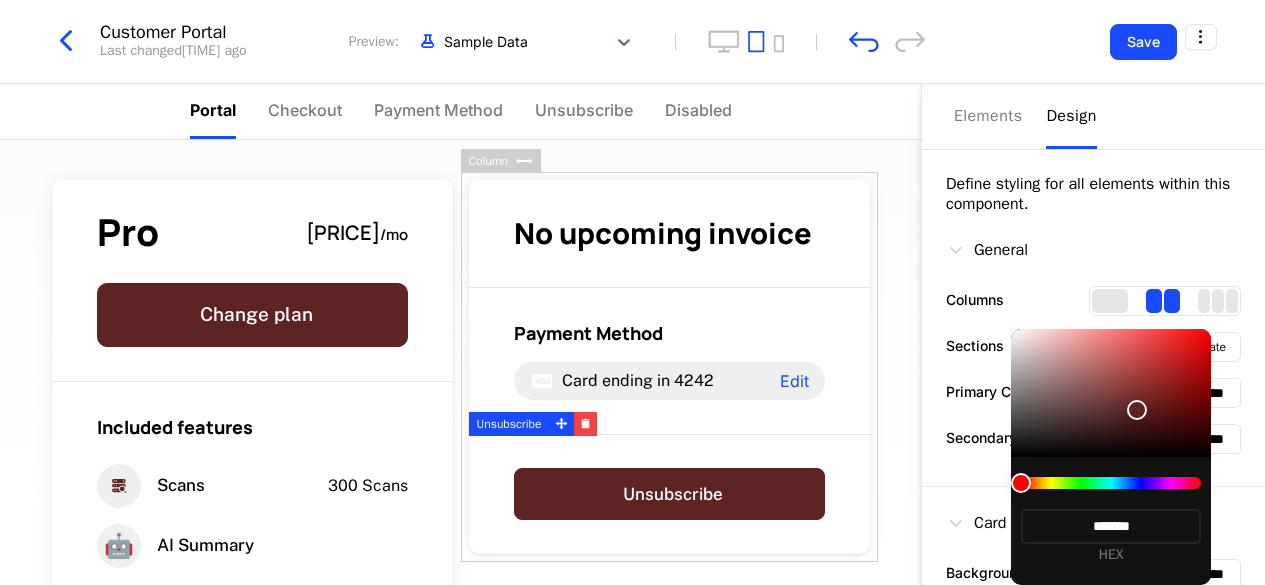 type on "*******" 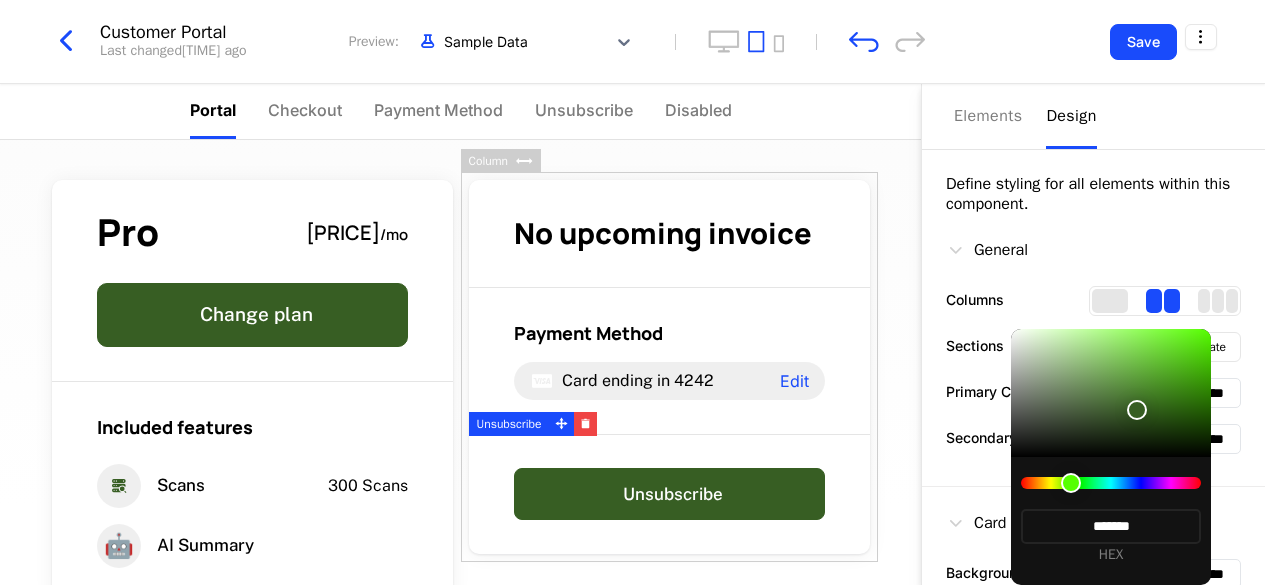 type on "*******" 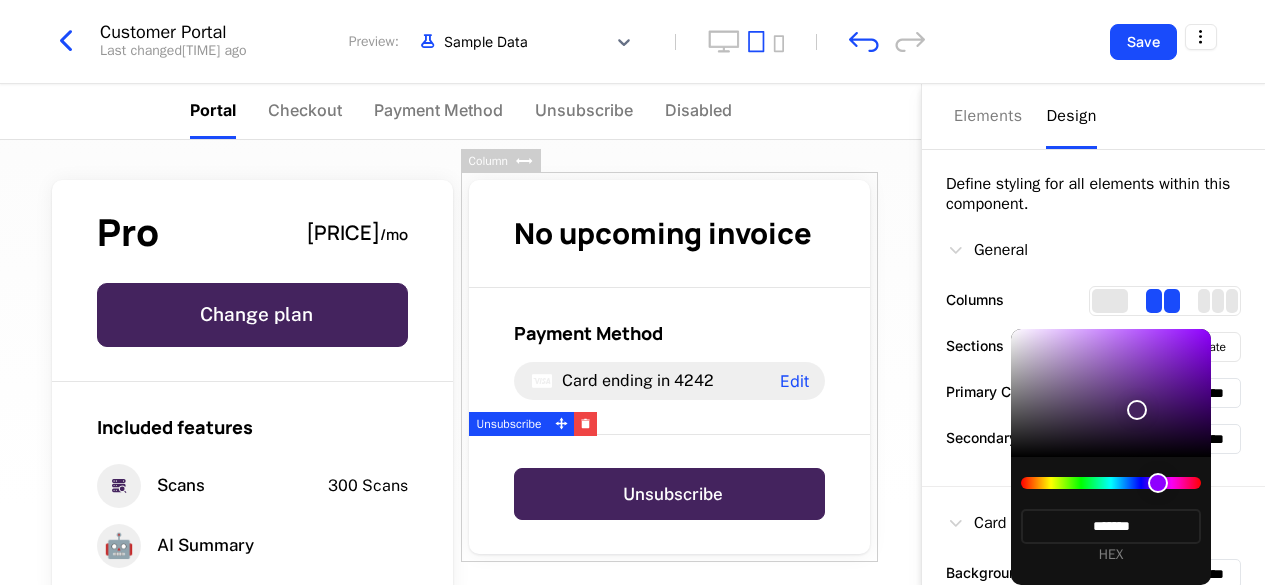 type on "*******" 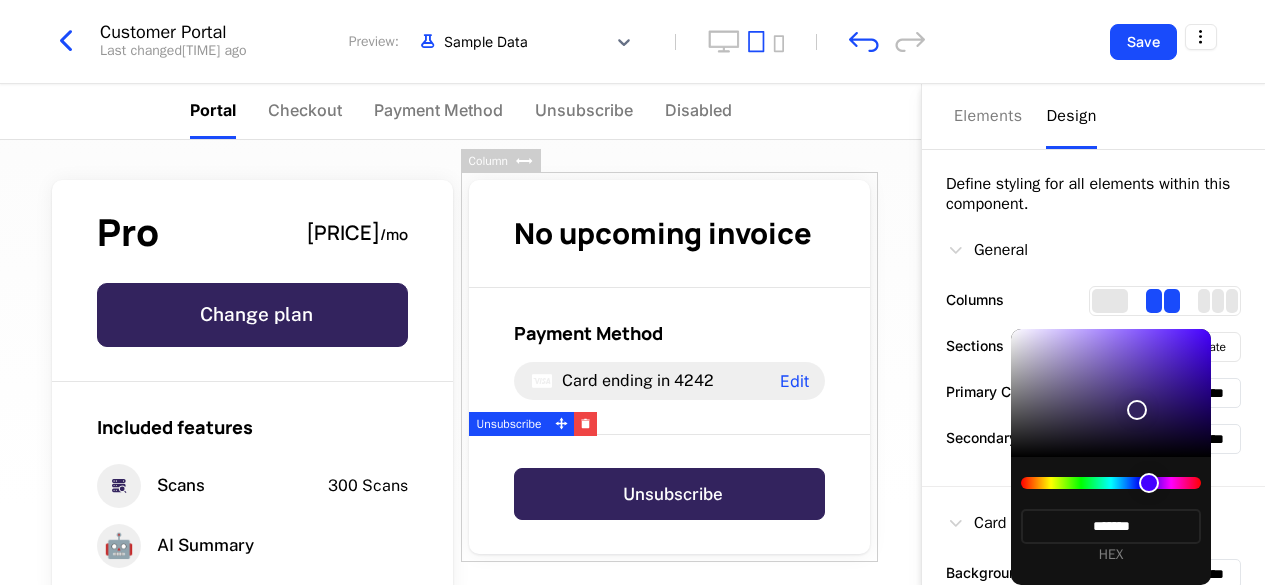 type on "*******" 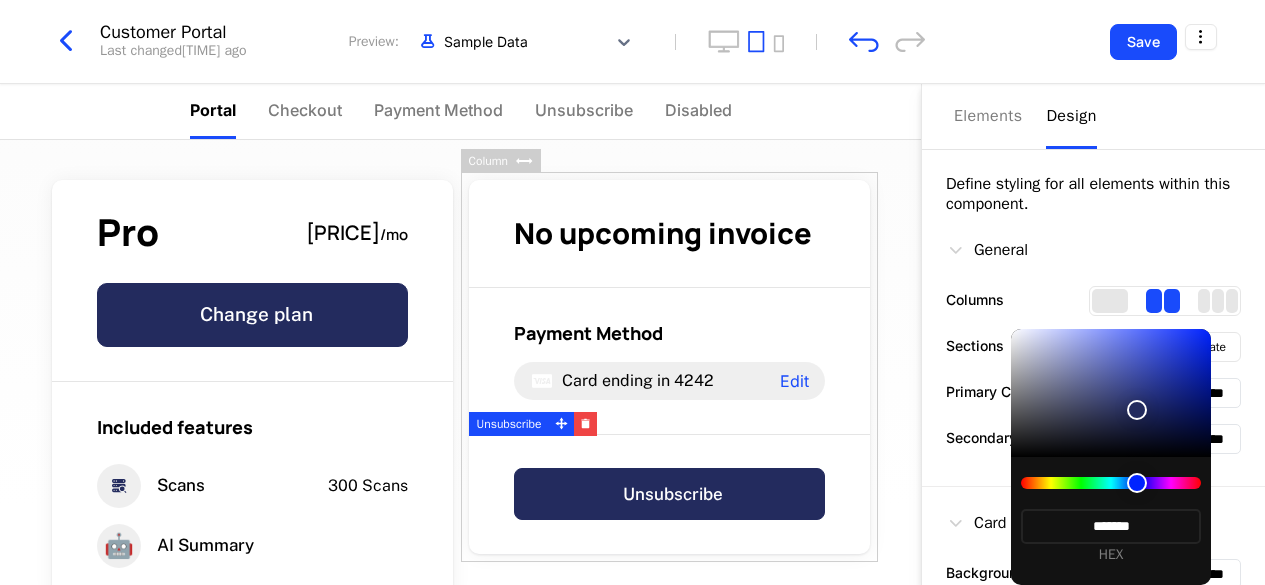 type on "*******" 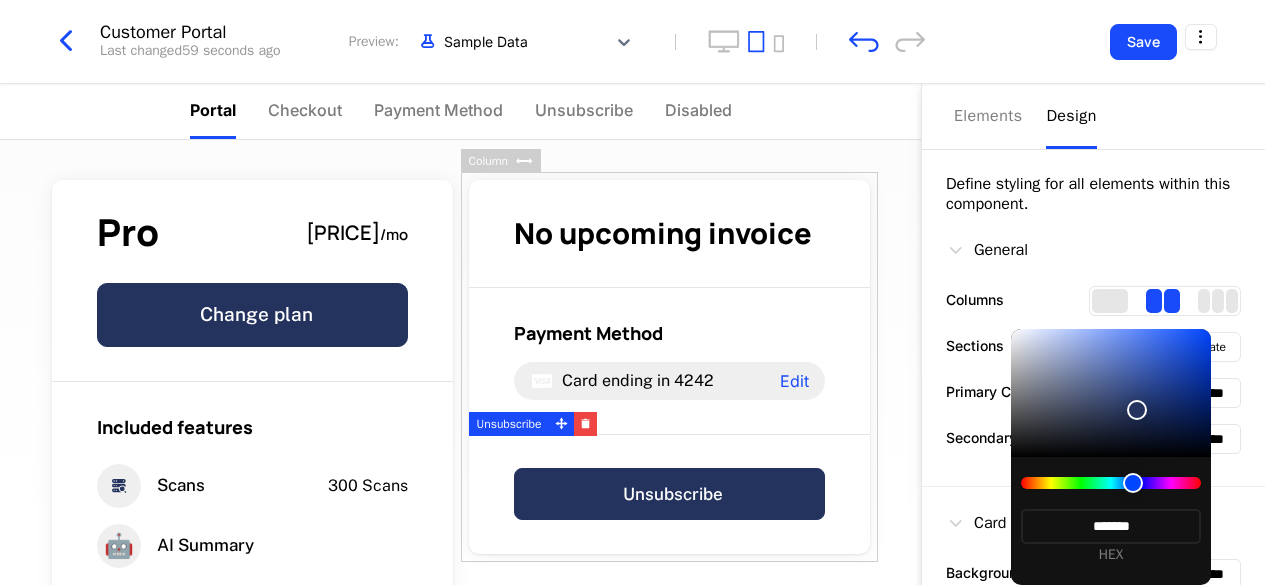 type on "*******" 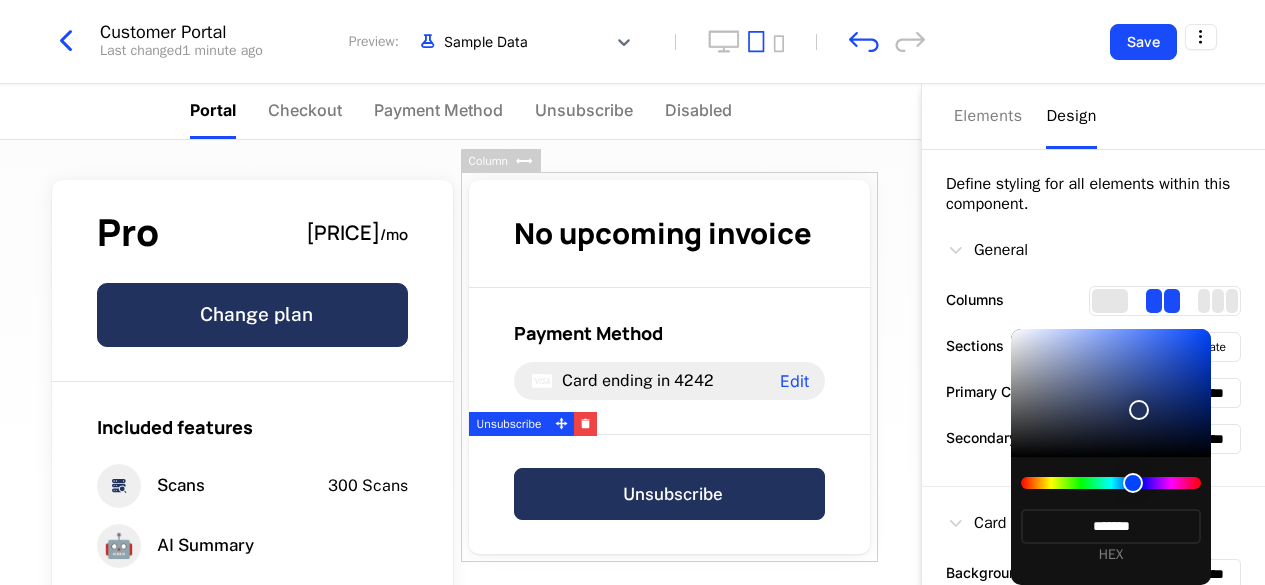 type on "*******" 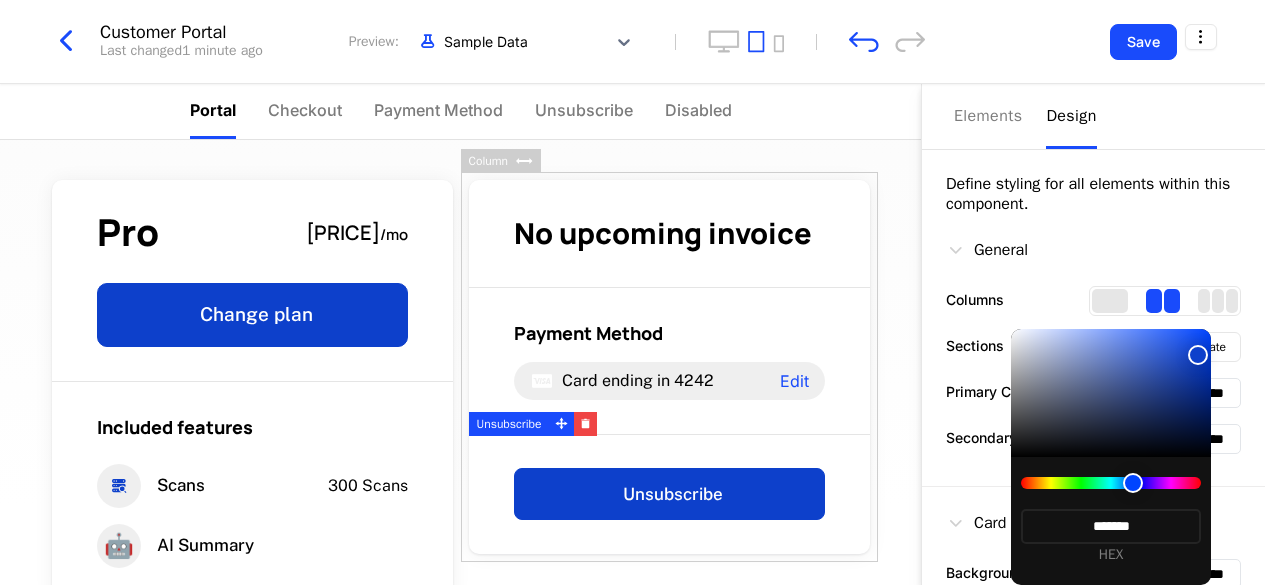 type on "*******" 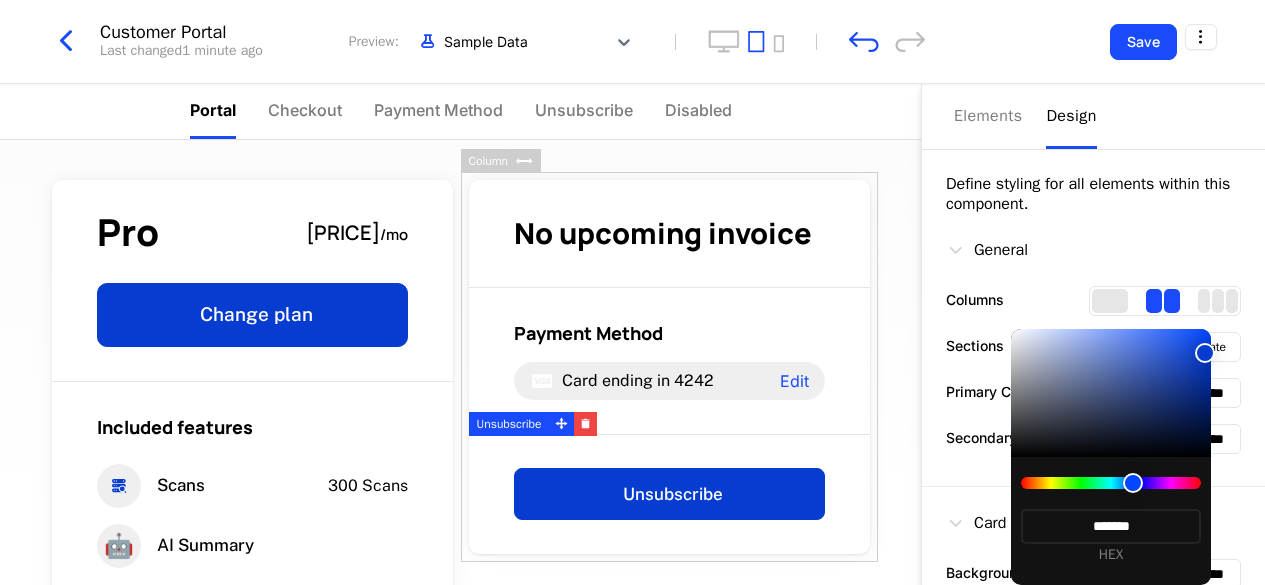 type on "*******" 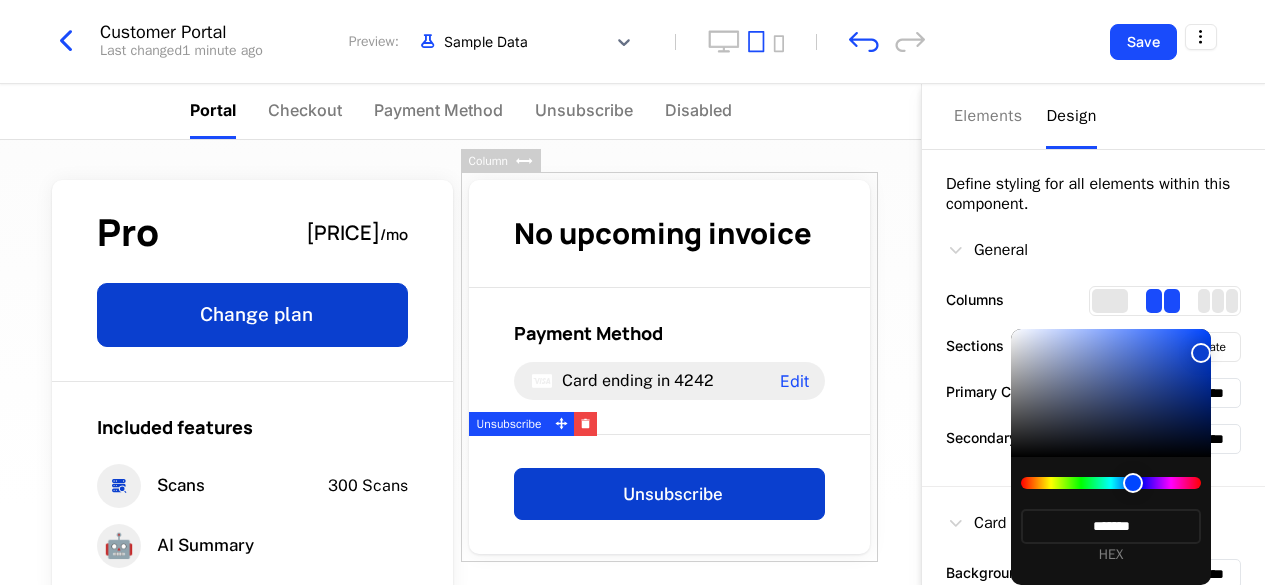type on "*******" 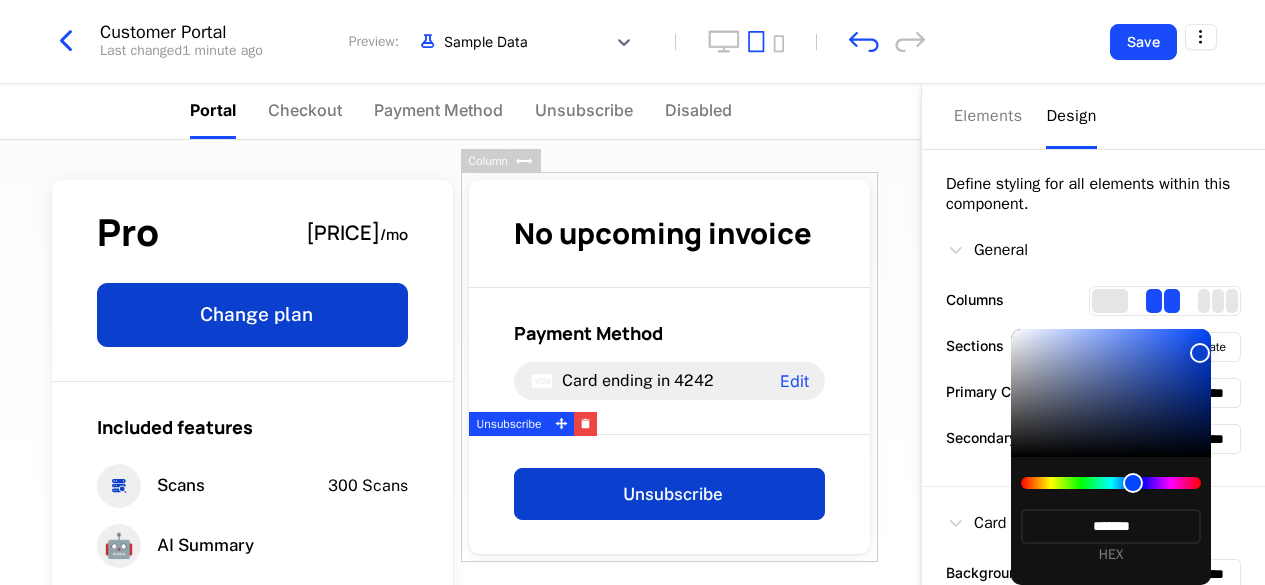 type on "*******" 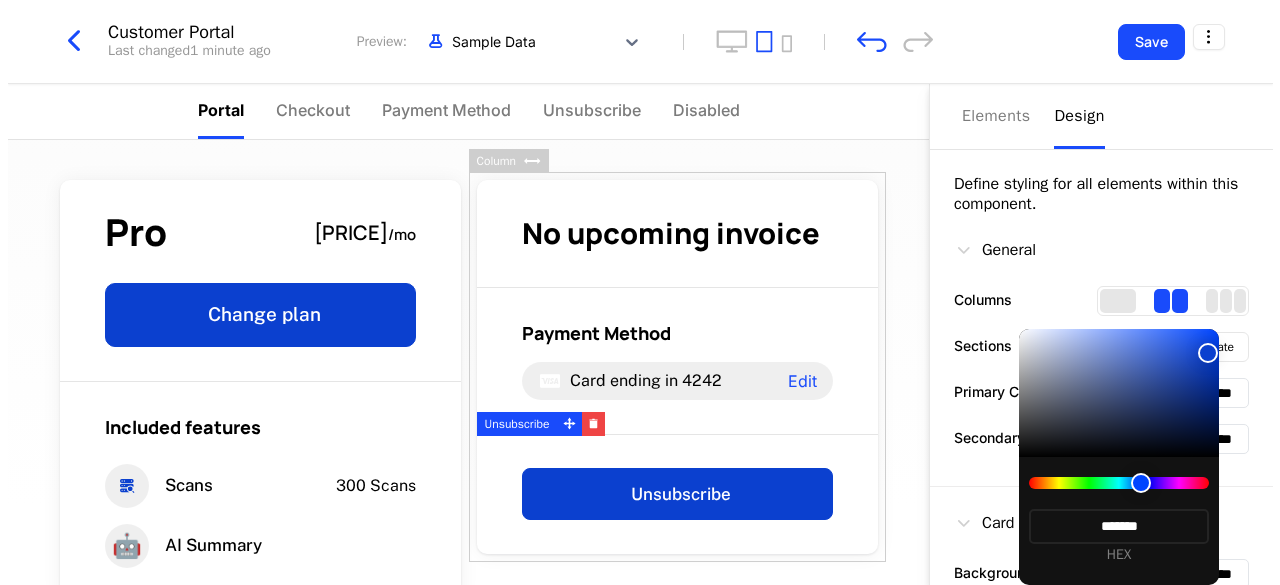scroll, scrollTop: 0, scrollLeft: 0, axis: both 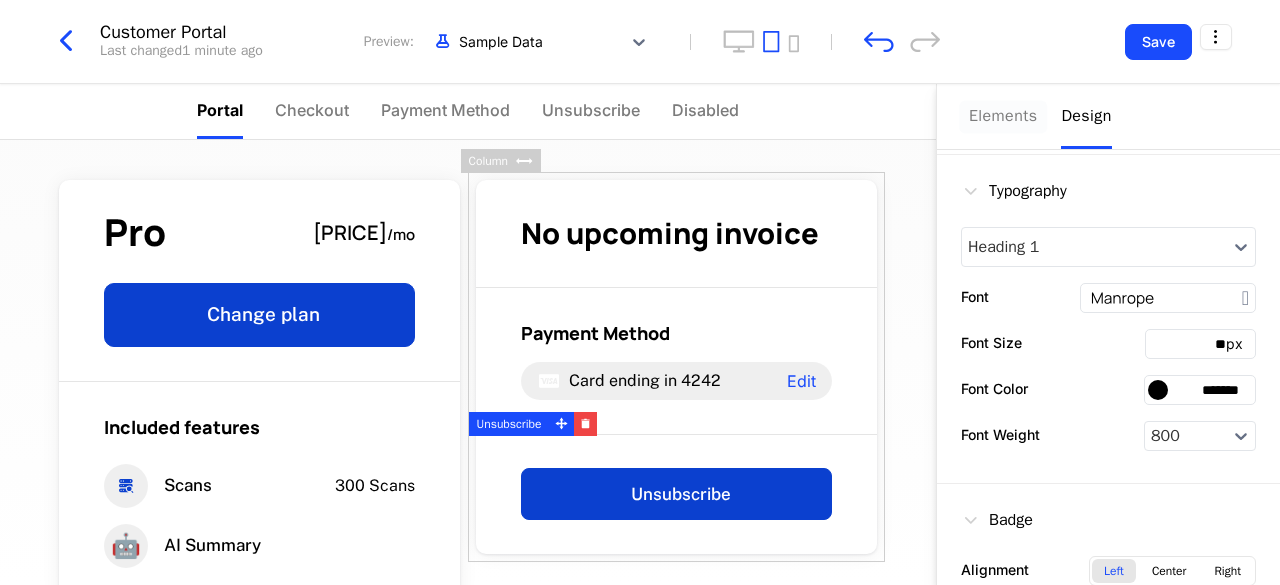 click on "Elements" at bounding box center [1003, 116] 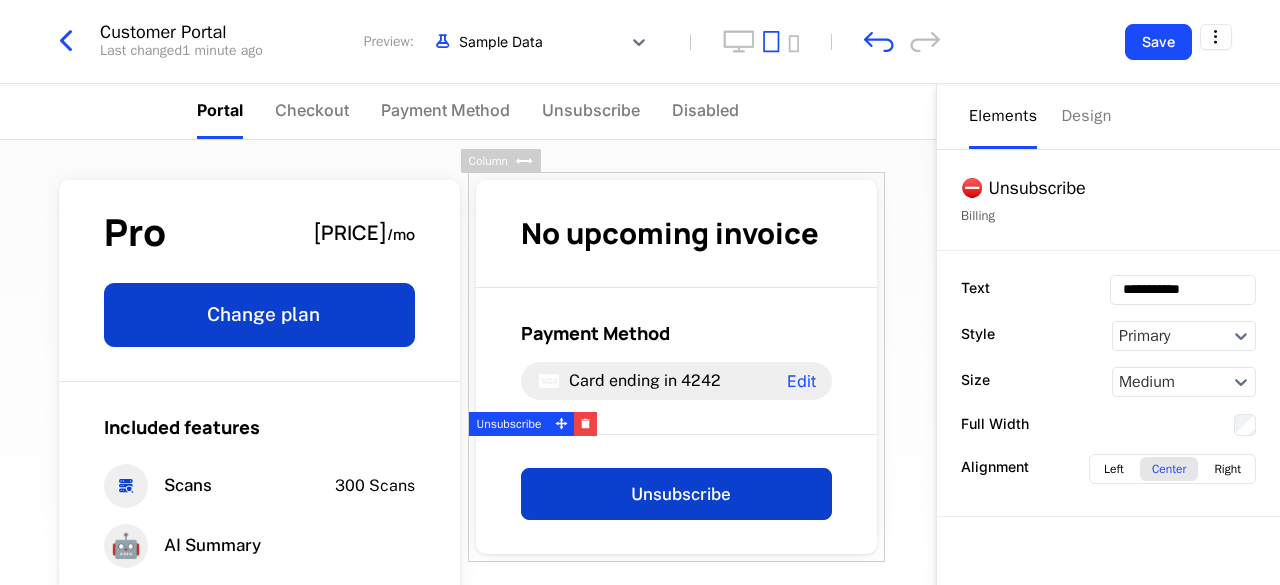 click on "Pro [PRICE] / mo Change plan Included features Scans [NUMBER]   Scans 🤖 AI Summary No upcoming invoice Payment Method Card ending in   [NUMBER] Edit Unsubscribe Powered by" at bounding box center (468, 362) 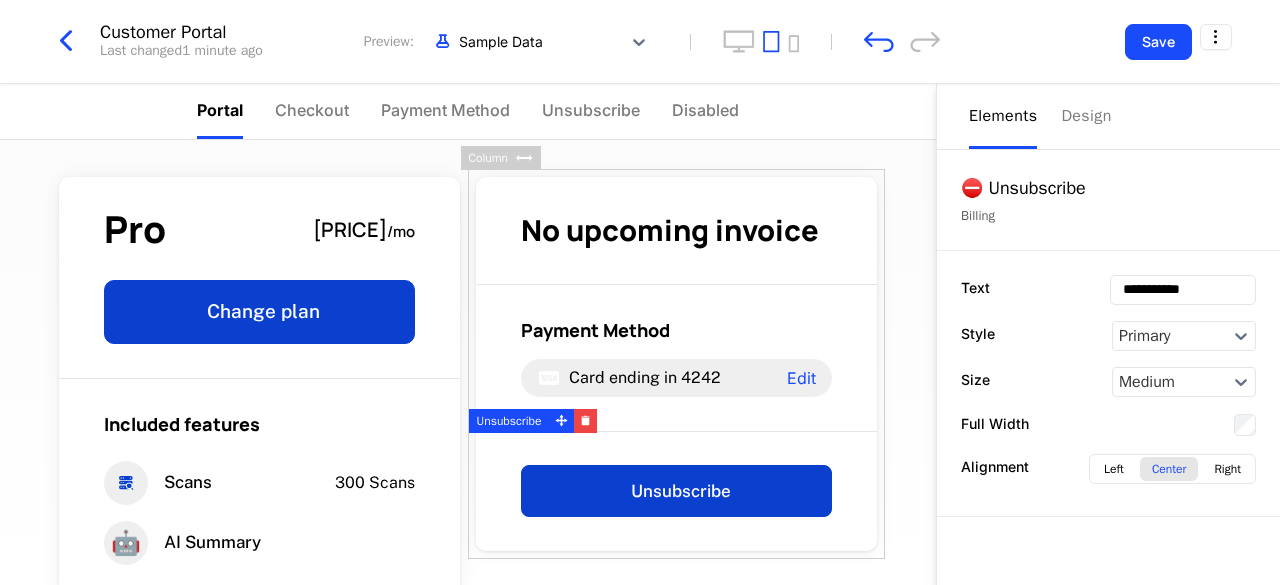 scroll, scrollTop: 0, scrollLeft: 0, axis: both 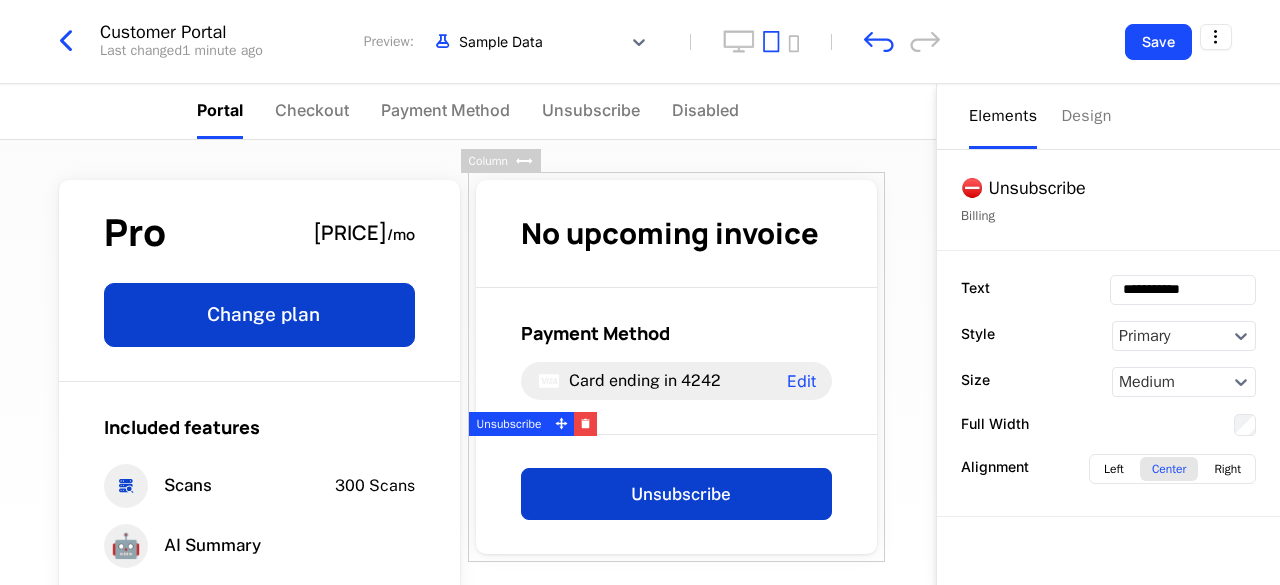 click on "Elements" at bounding box center (1003, 116) 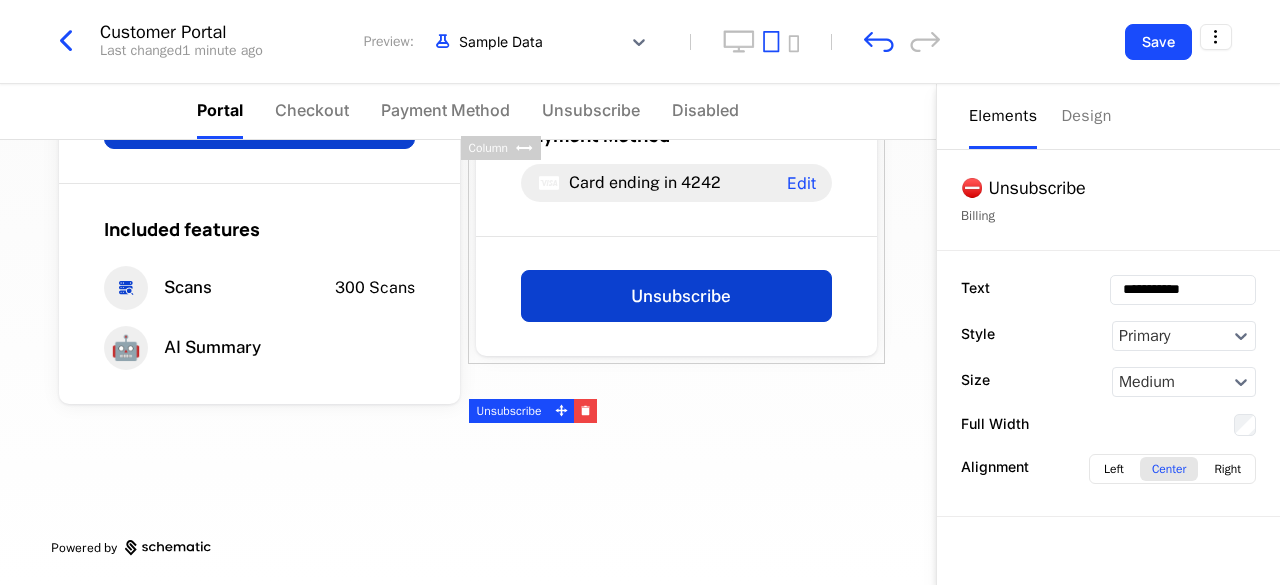 scroll, scrollTop: 200, scrollLeft: 0, axis: vertical 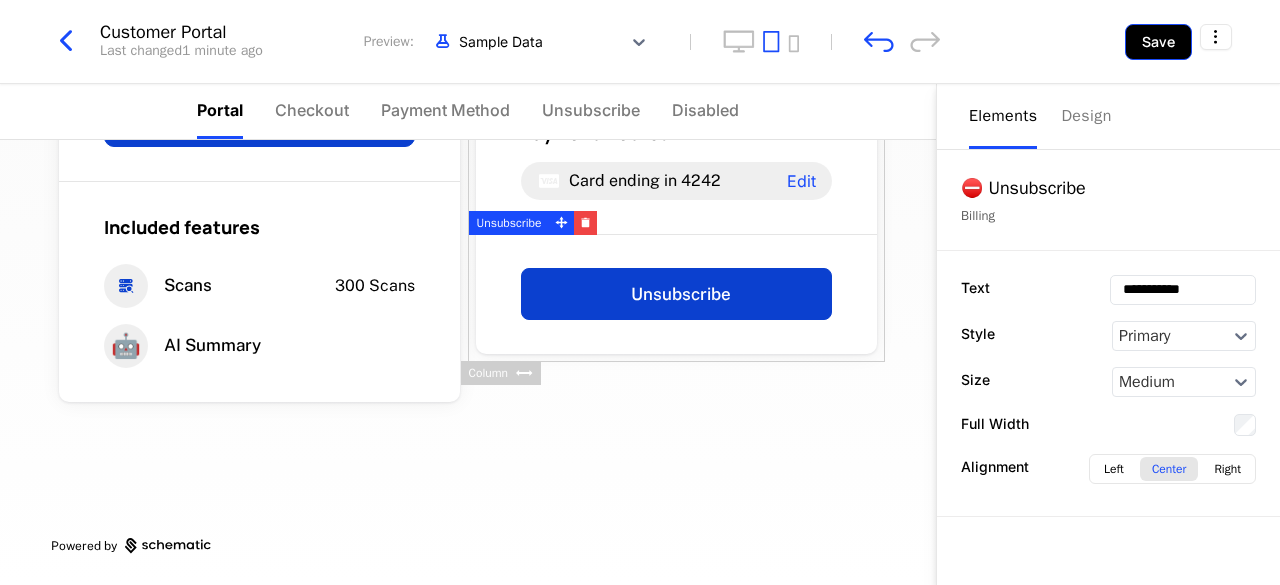 click on "Save" at bounding box center (1158, 42) 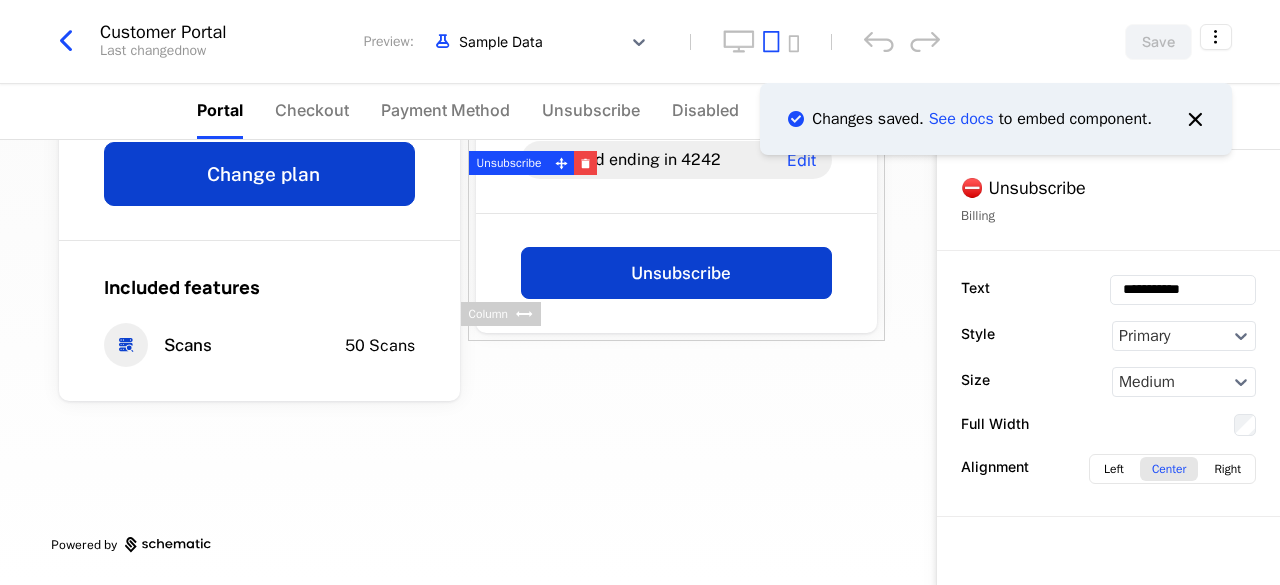 scroll, scrollTop: 0, scrollLeft: 0, axis: both 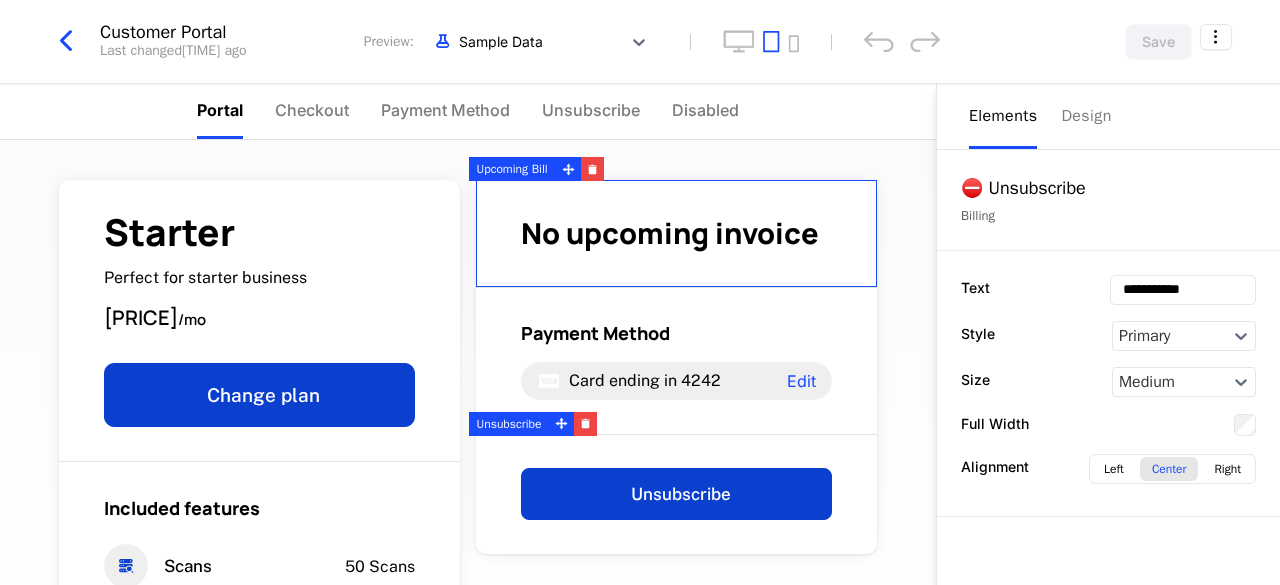 click at bounding box center [66, 41] 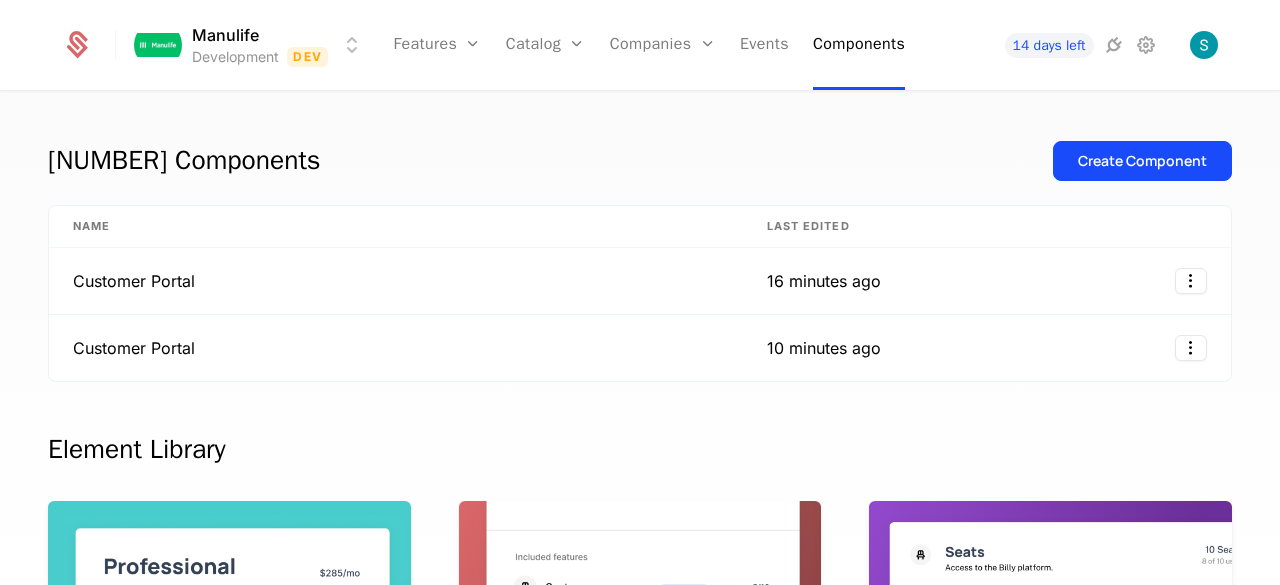 click 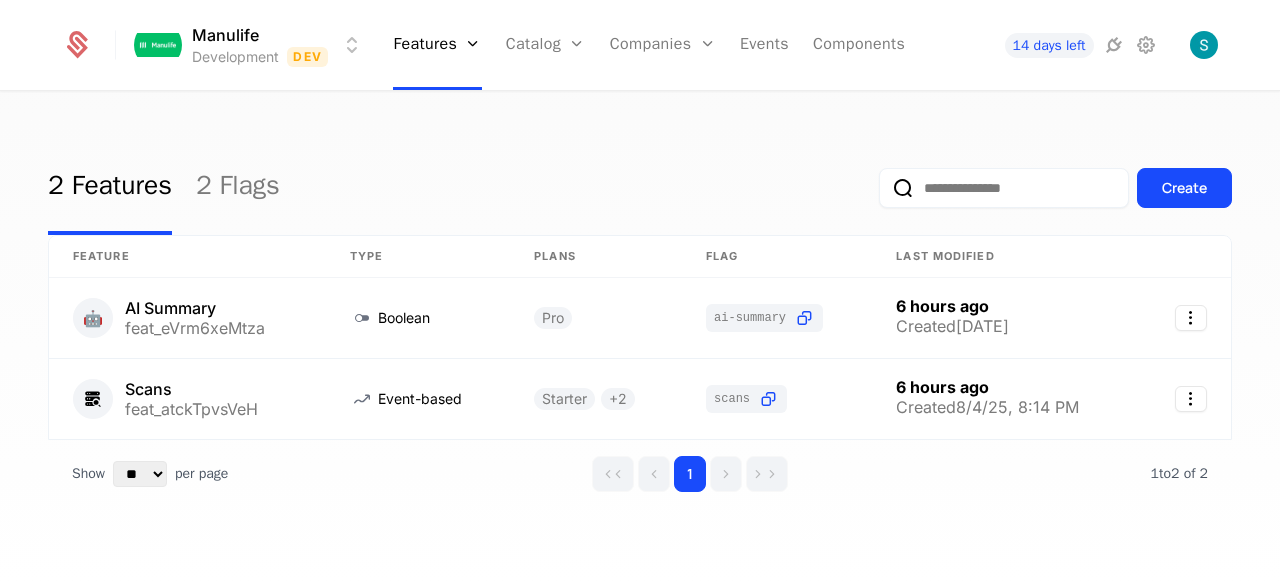 click on "Manulife Development Dev Features Features Flags Catalog Plans AddOns Configuration Companies Companies Users Events Components [DAYS] days left [DAYS] Features [DAYS] Flags Create Feature Type Plans Flag Last Modified 🤖 AI Summary feat_[ID] Boolean Pro ai-summary [HOURS] hours ago Created  [DATE], [TIME] Scans feat_[ID] Event-based Starter + [NUMBER] scans [HOURS] hours ago Created  [DATE], [TIME] Show ** ** ** *** *** per page per page [NUMBER] [NUMBER]  to  [NUMBER]   of   [NUMBER]  of   [NUMBER]
Best Viewed on Desktop You're currently viewing this on a  mobile device . For the best experience,   we recommend using a desktop or larger screens Got it" at bounding box center [640, 292] 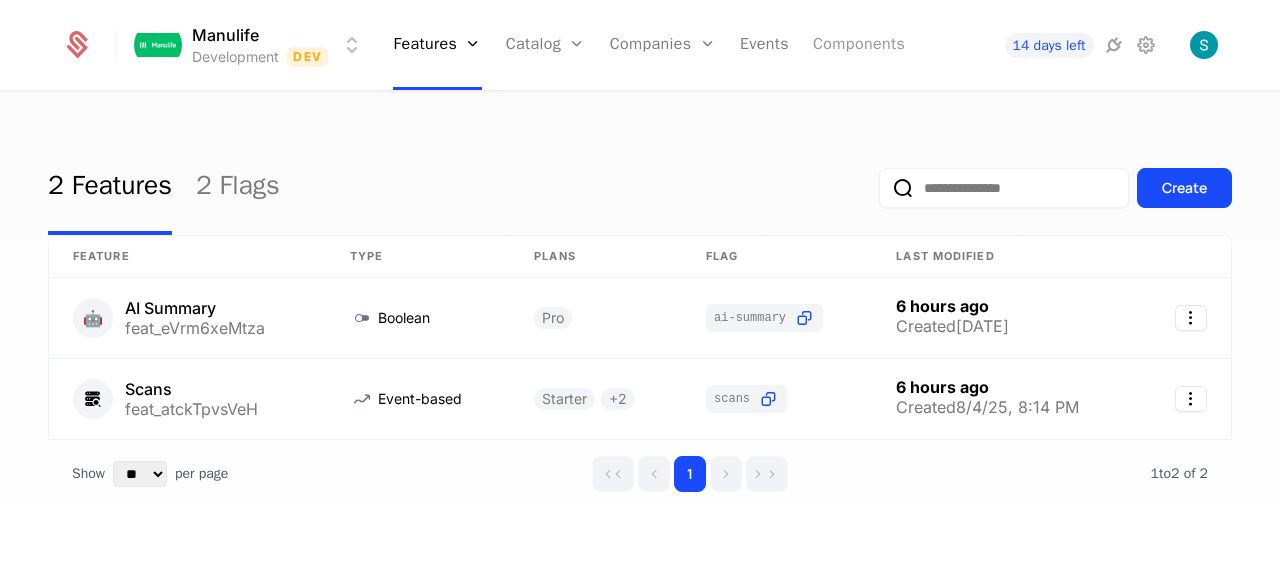 click on "Components" at bounding box center [859, 45] 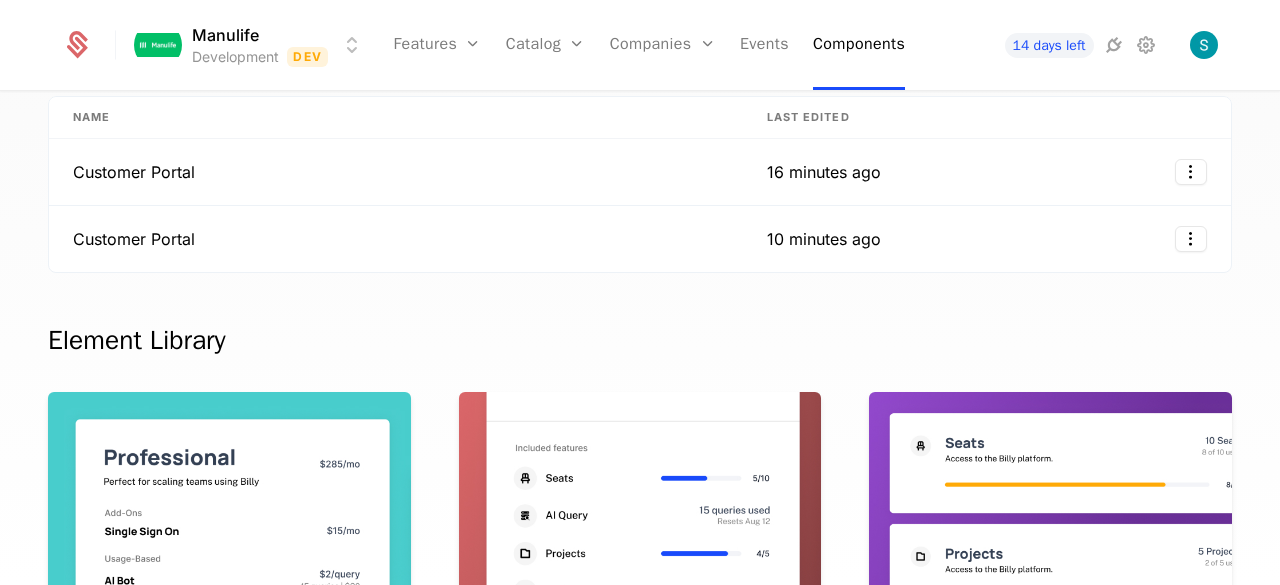 scroll, scrollTop: 0, scrollLeft: 0, axis: both 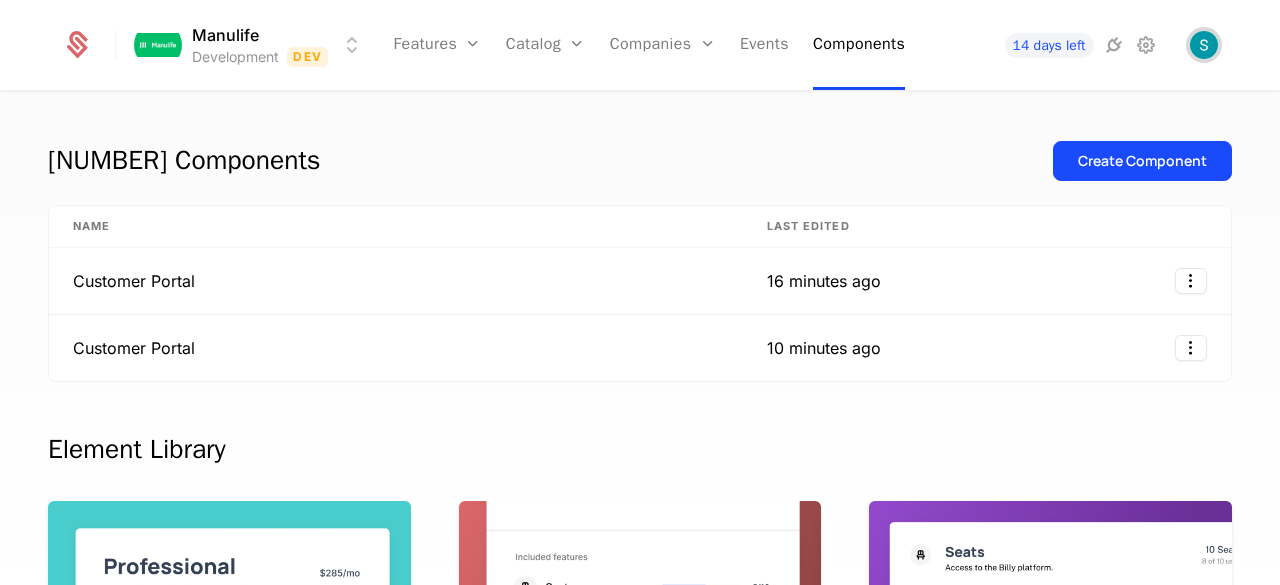 click at bounding box center [1204, 45] 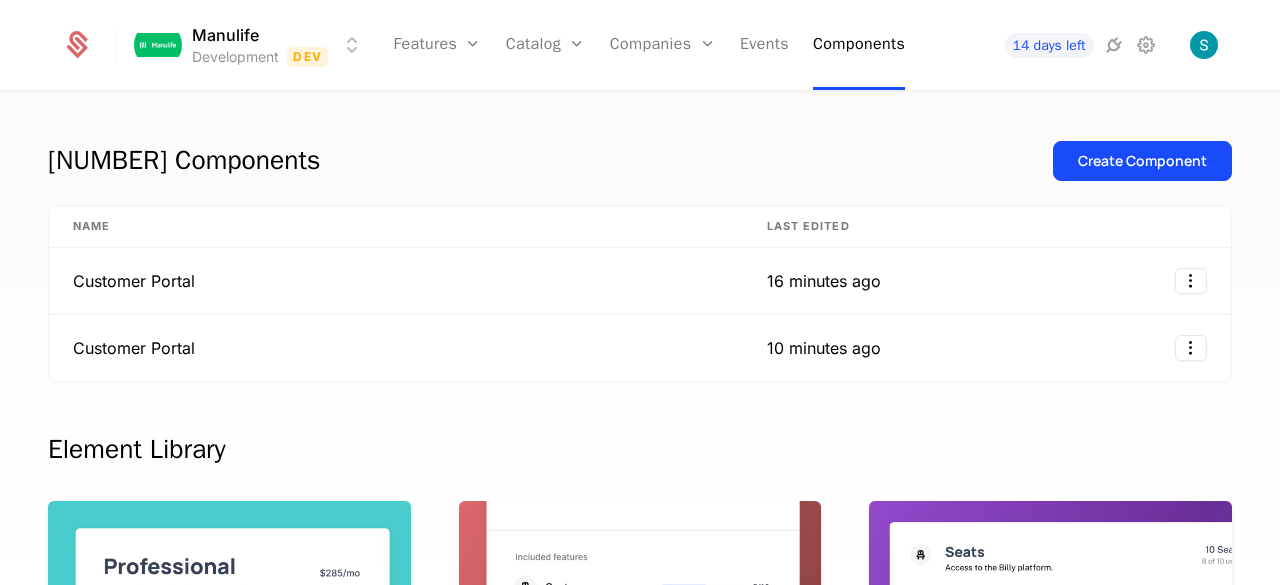 click on "Manulife Development Dev Features Features Flags Catalog Plans Add Ons Configuration Companies Companies Users Events Components 14 days left" at bounding box center (639, 45) 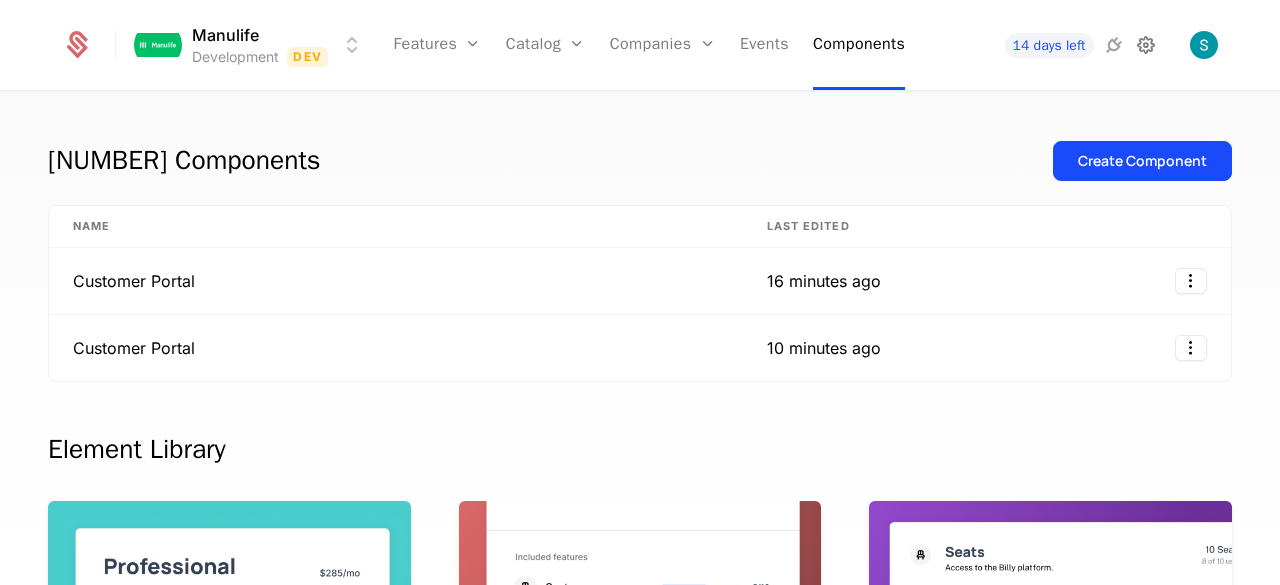 click at bounding box center [1146, 45] 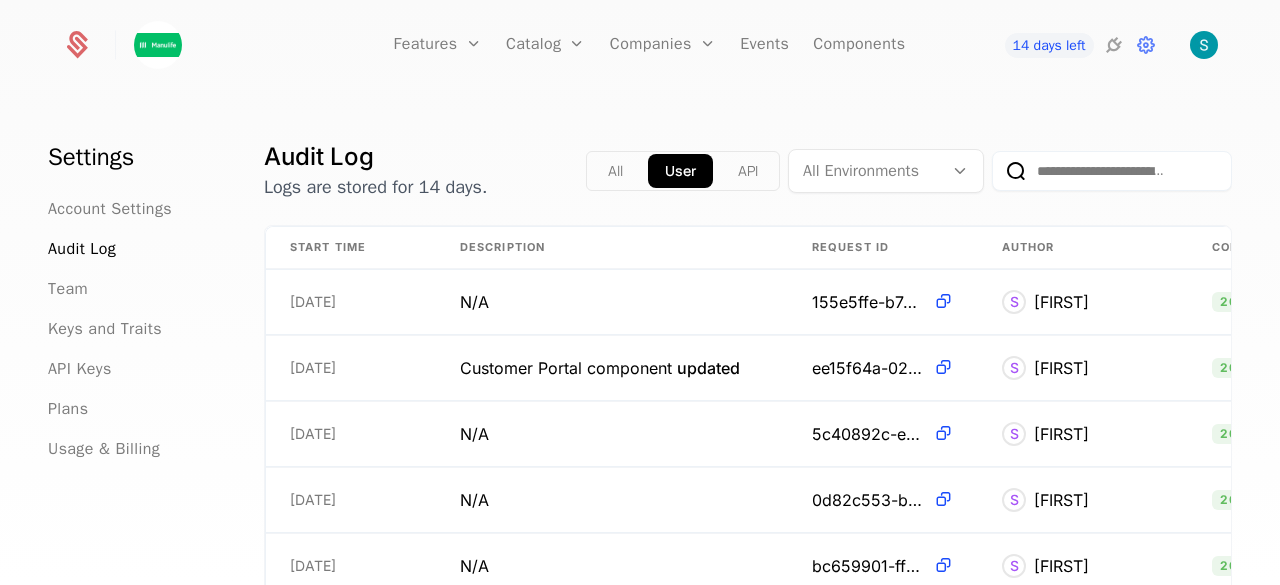 click 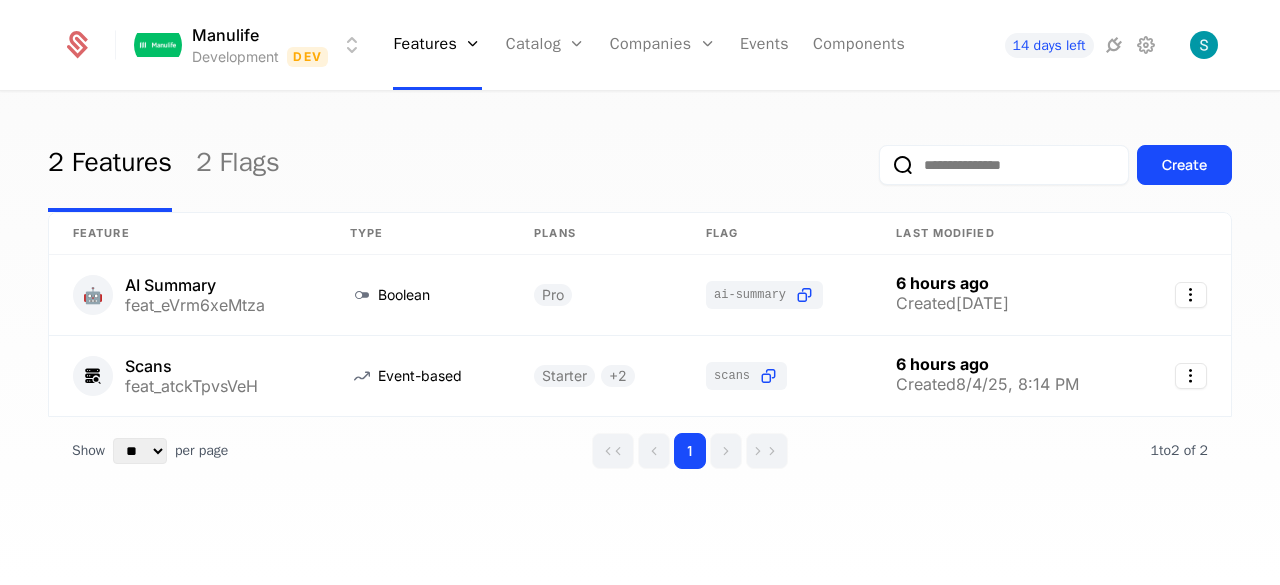 scroll, scrollTop: 0, scrollLeft: 0, axis: both 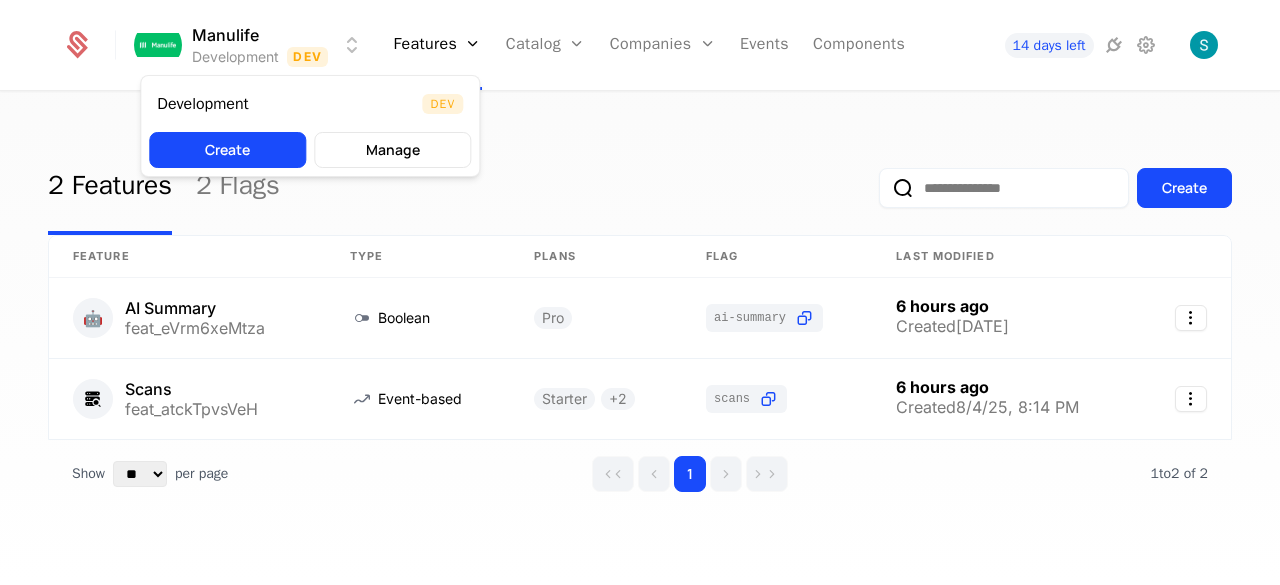 click on "[FIRST] Development Dev Features Features Flags Catalog Plans AddOns Configuration Companies Companies Users Events Components [DAYS] days left [DAYS] Features [DAYS] Flags Create Feature Type Plans Flag Last Modified 🤖 AI Summary feat_[ID] Boolean Pro ai-summary [HOURS] hours ago Created  [DATE], [TIME] Scans feat_[ID] Event-based Starter + [NUMBER] scans [HOURS] hours ago Created  [DATE], [TIME] Show ** ** ** *** *** per page per page [NUMBER] [NUMBER]  to  [NUMBER]   of   [NUMBER]  of   [NUMBER]
Best Viewed on Desktop You're currently viewing this on a  mobile device . For the best experience,   we recommend using a desktop or larger screens Got it  Development Dev Create Manage" at bounding box center (640, 292) 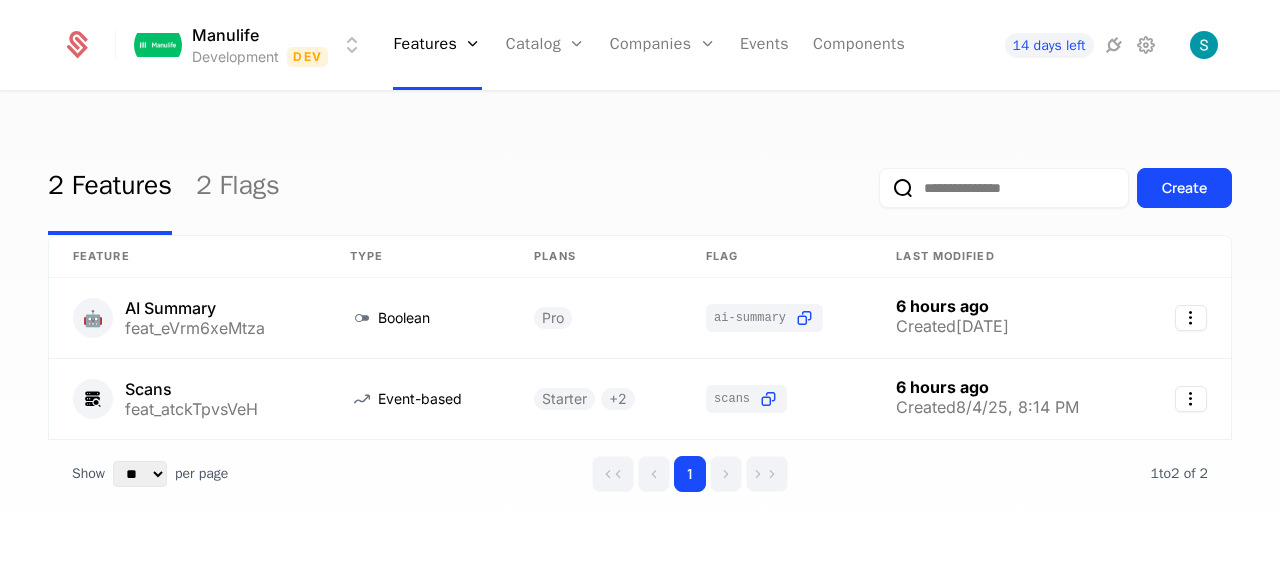drag, startPoint x: 517, startPoint y: 119, endPoint x: 517, endPoint y: 107, distance: 12 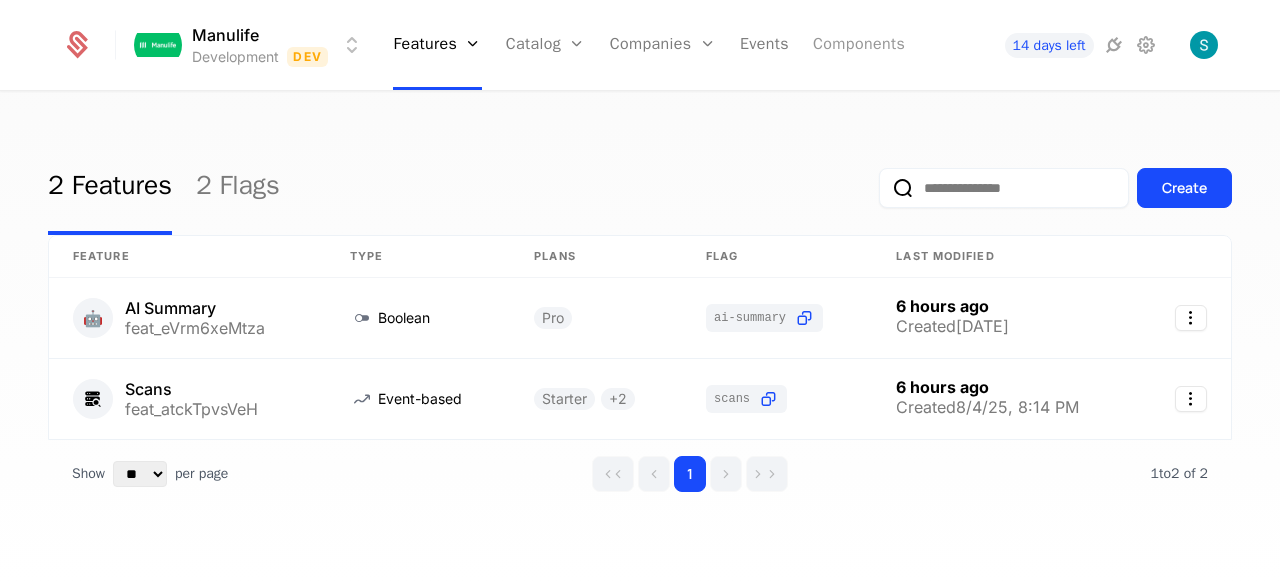 click on "Components" at bounding box center (859, 45) 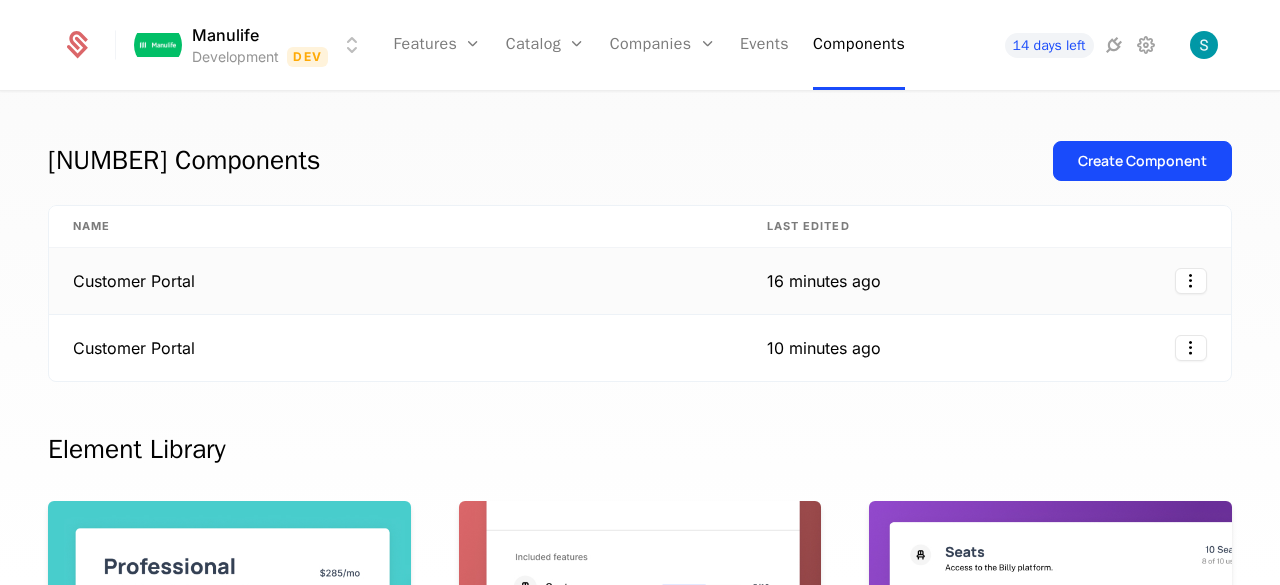 click on "Customer Portal" at bounding box center [396, 281] 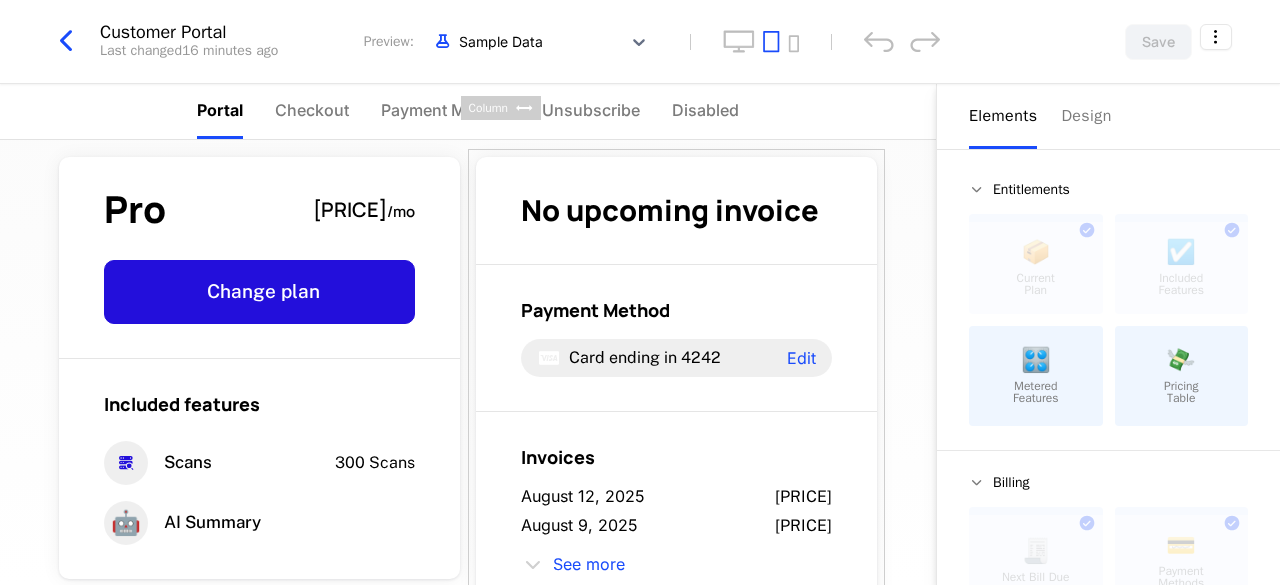 scroll, scrollTop: 0, scrollLeft: 0, axis: both 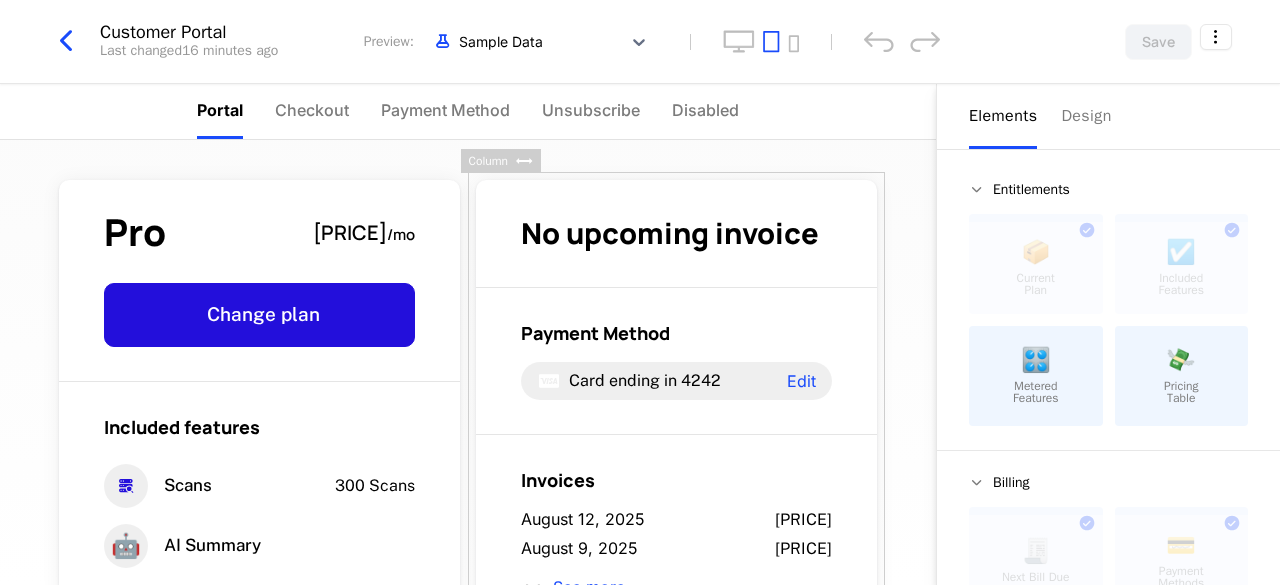 click at bounding box center (66, 41) 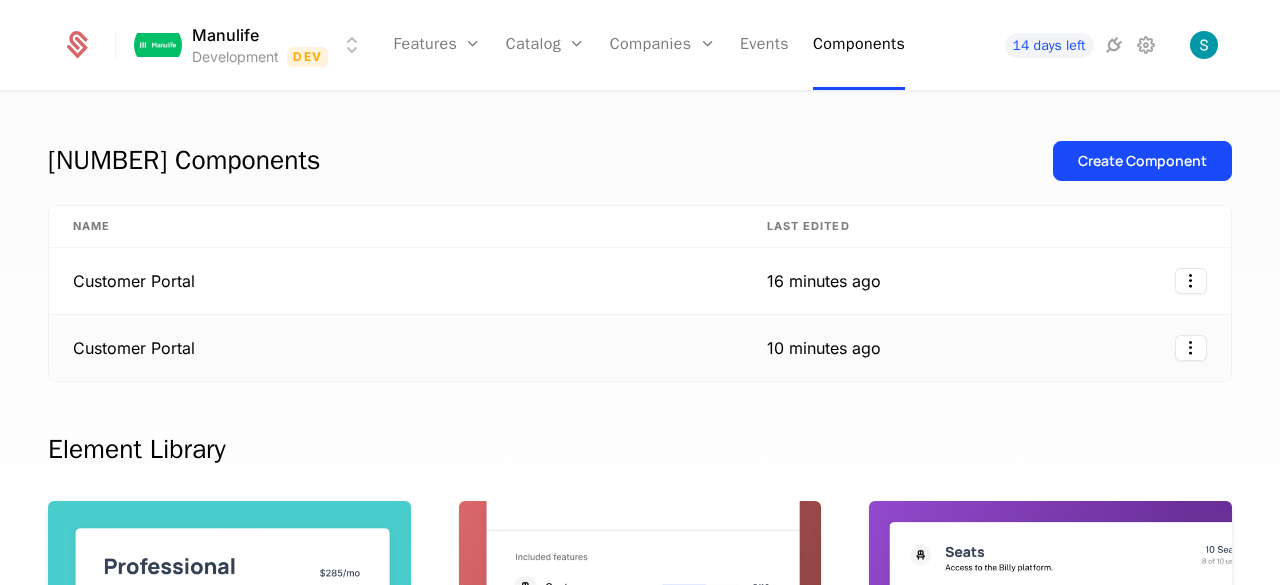 click on "Customer Portal" at bounding box center (396, 348) 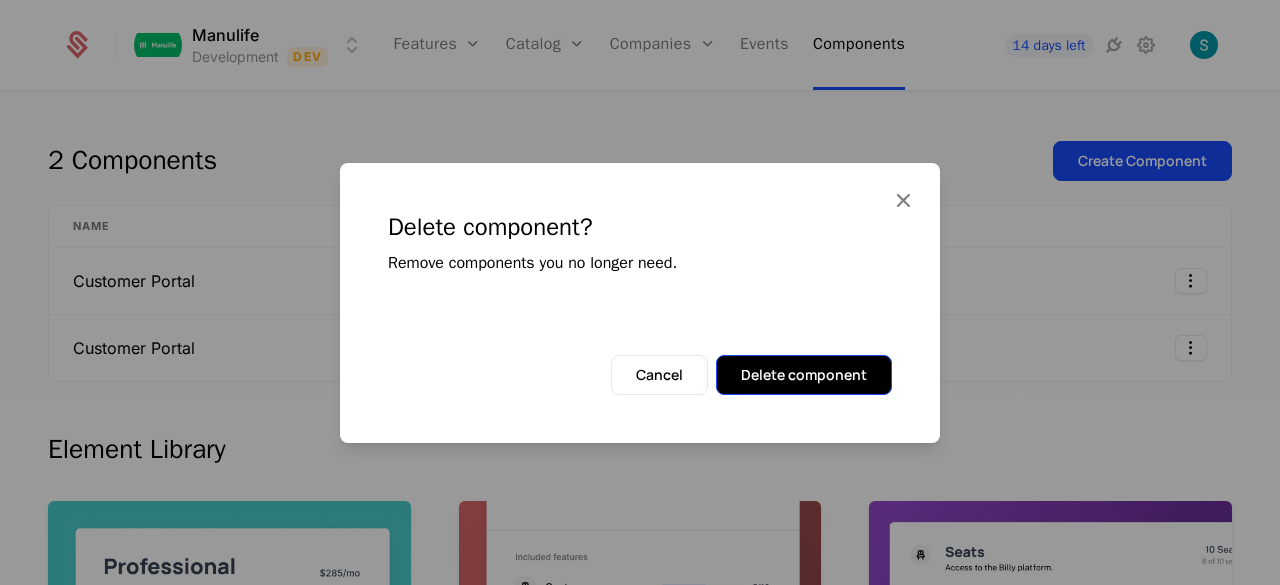 scroll, scrollTop: 0, scrollLeft: 0, axis: both 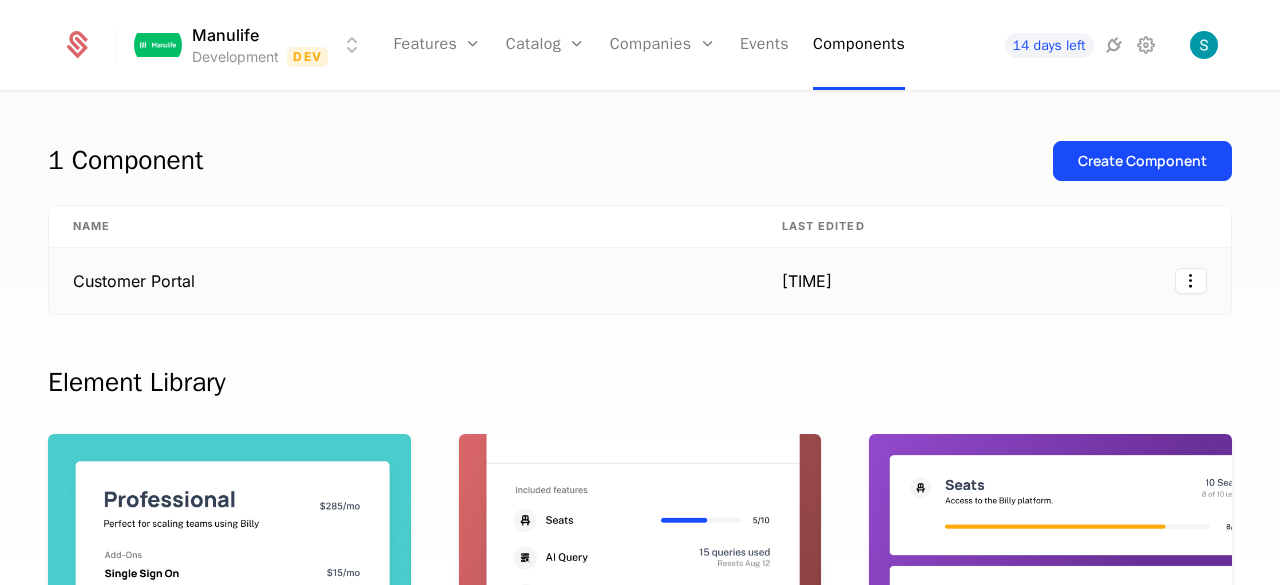 click on "Customer Portal" at bounding box center [403, 281] 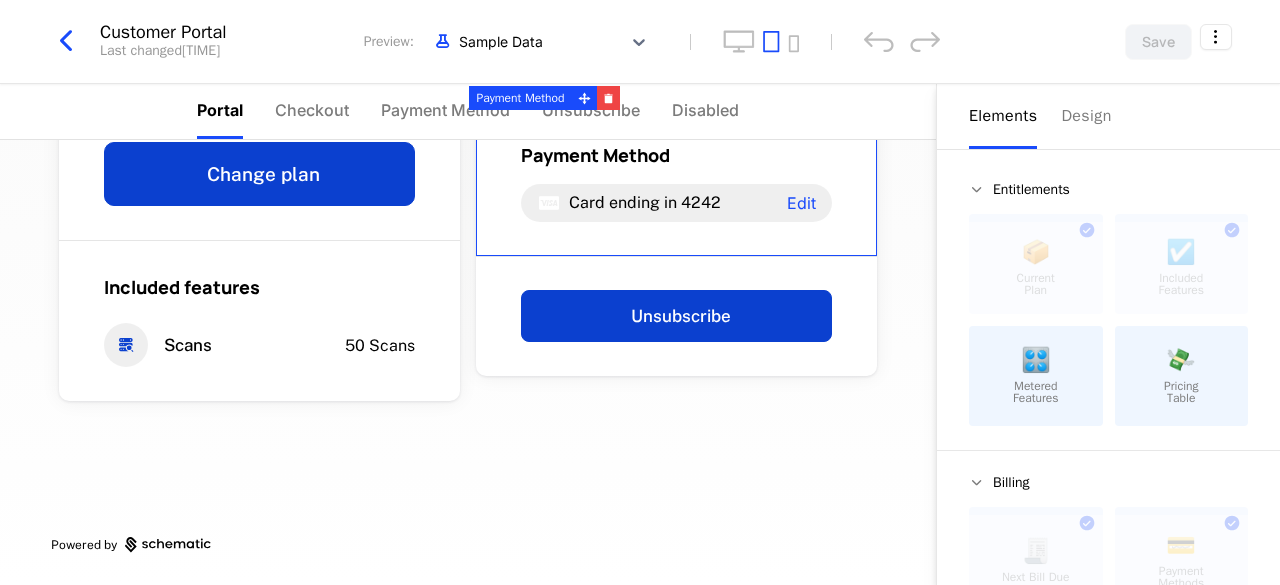 scroll, scrollTop: 0, scrollLeft: 0, axis: both 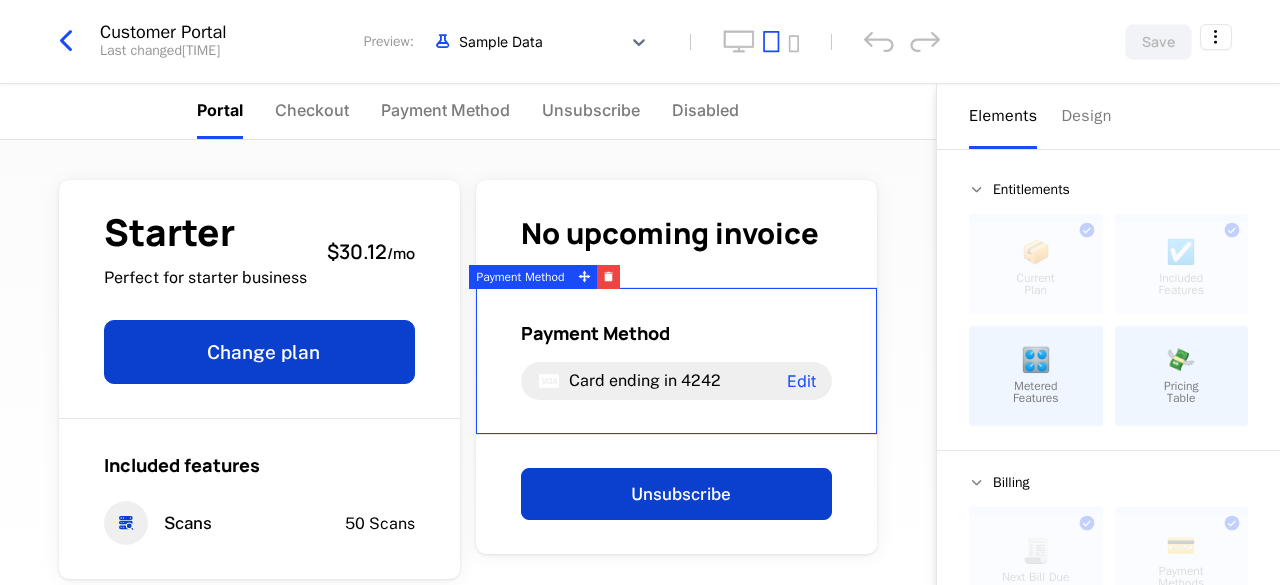 click on "Starter Perfect for starter business $30.12 / mo Change plan Included features Scans 50   Scans No upcoming invoice Payment Method Card ending in   4242 Edit Unsubscribe Powered by" at bounding box center (468, 362) 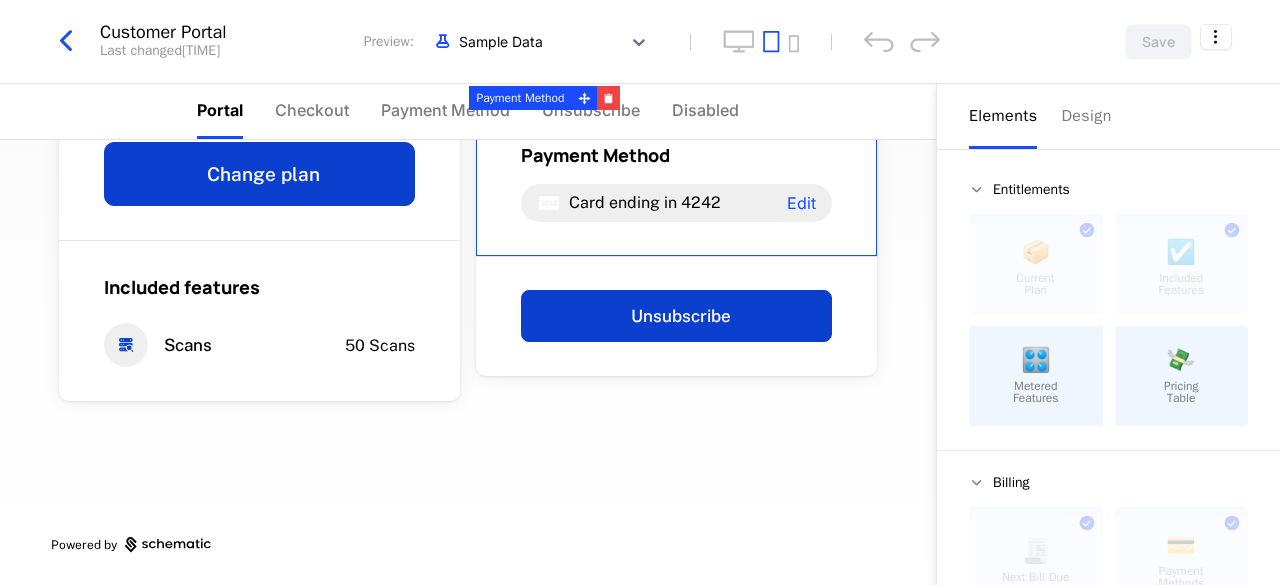 scroll, scrollTop: 0, scrollLeft: 0, axis: both 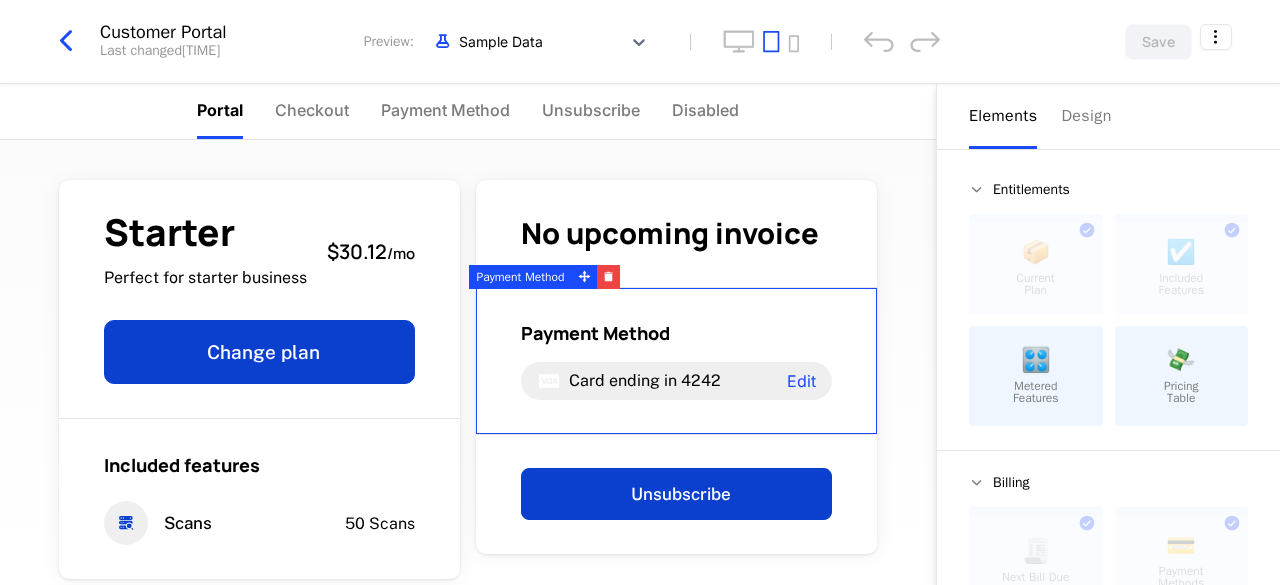 click on "Elements Design" at bounding box center (1108, 116) 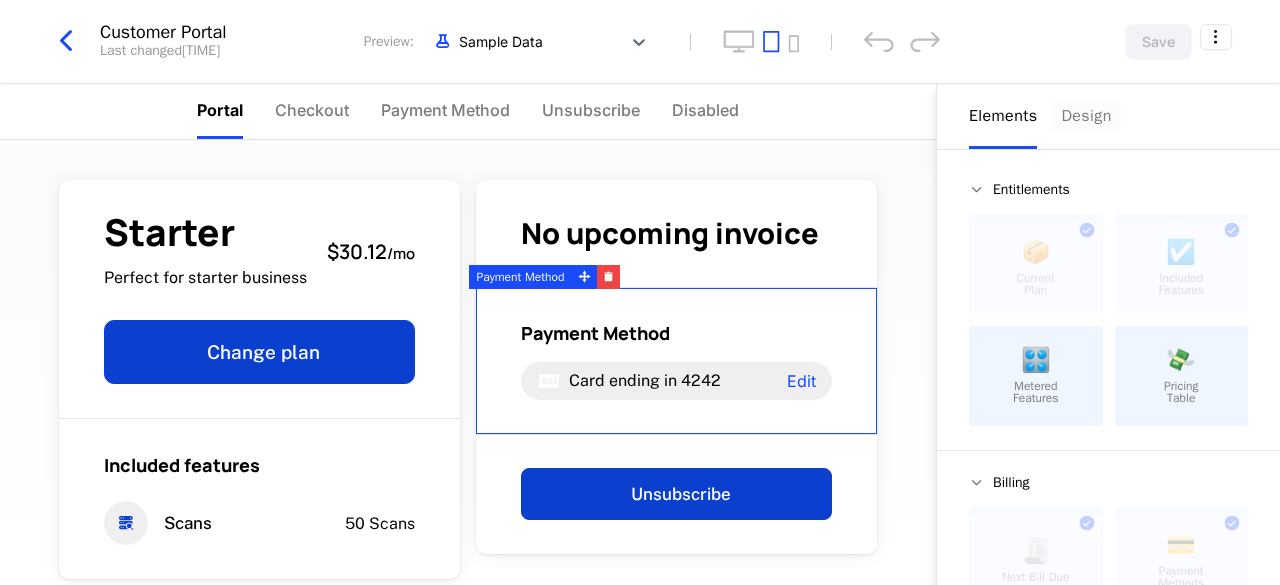 click on "Design" at bounding box center (1086, 116) 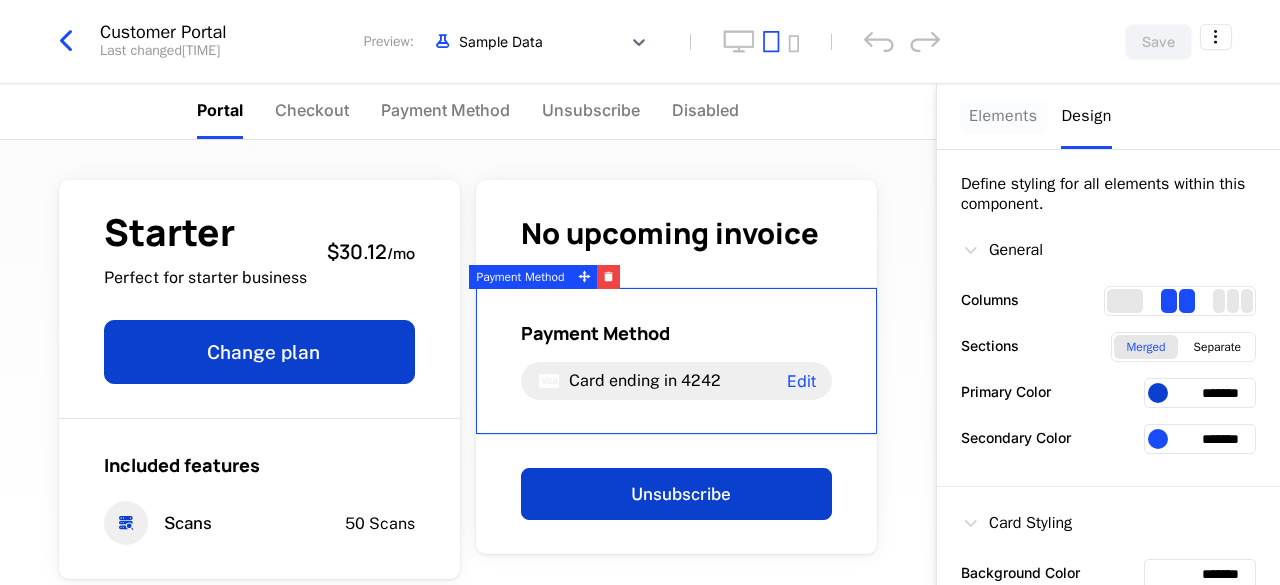 click on "Elements" at bounding box center [1003, 116] 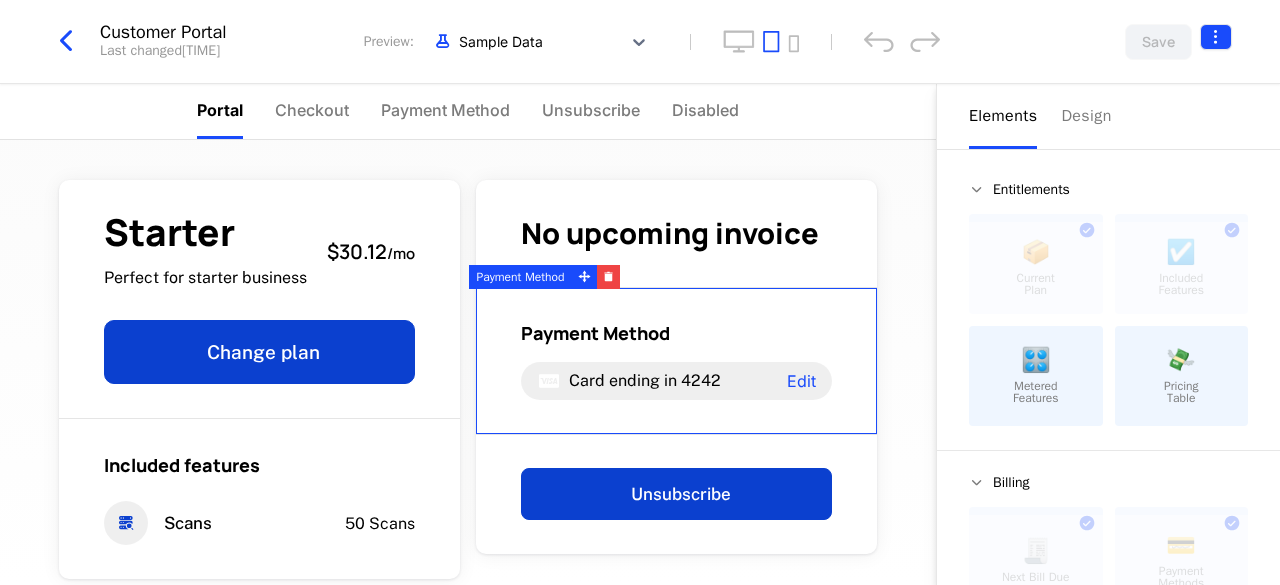 click on "Manulife Development Dev Features Features Flags Catalog Plans Add Ons Configuration Companies Companies Users Events Components 14 days left Customer Portal Last changed  [TIME] Preview: Sample Data Save Portal Checkout Payment Method Unsubscribe Disabled Starter Perfect for starter business $30.12 / mo Change plan Included features Scans 50   Scans No upcoming invoice Payment Method Card ending in   4242 Edit Unsubscribe Powered by   Elements Design Entitlements 📦 Current Plan This component can only be used once ☑️ Included Features This component can only be used once 🎛️ Metered Features 💸 Pricing Table Billing 🧾 Next Bill Due This component can only be used once 💳 Payment Methods This component can only be used once 📄 Invoices ⛔️ Unsubscribe This component can only be used once Basics ✏️ Text 🖱️ Button Payment Method
." at bounding box center (640, 292) 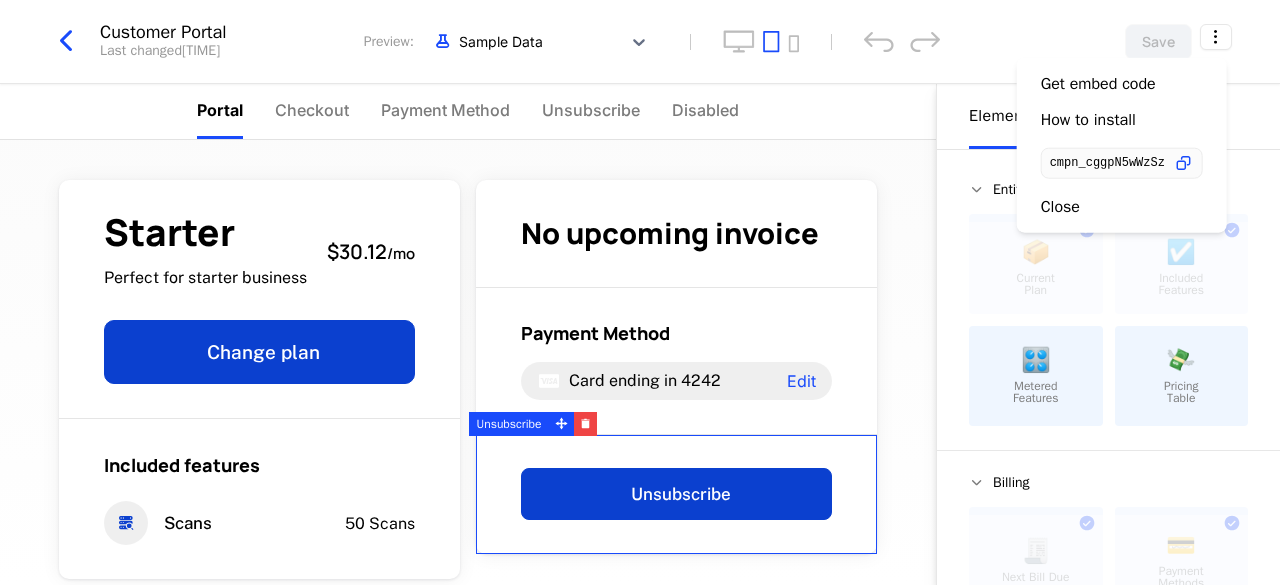 click on "Manulife Development Dev Features Features Flags Catalog Plans Add Ons Configuration Companies Companies Users Events Components 14 days left Customer Portal Last changed  [TIME] Preview: Sample Data Save Portal Checkout Payment Method Unsubscribe Disabled Starter Perfect for starter business $30.12 / mo Change plan Included features Scans 50   Scans No upcoming invoice Payment Method Card ending in   4242 Edit Unsubscribe Powered by   Elements Design Entitlements 📦 Current Plan This component can only be used once ☑️ Included Features This component can only be used once 🎛️ Metered Features 💸 Pricing Table Billing 🧾 Next Bill Due This component can only be used once 💳 Payment Methods This component can only be used once 📄 Invoices ⛔️ Unsubscribe This component can only be used once Basics ✏️ Text 🖱️ Button Unsubscribe
." at bounding box center (640, 292) 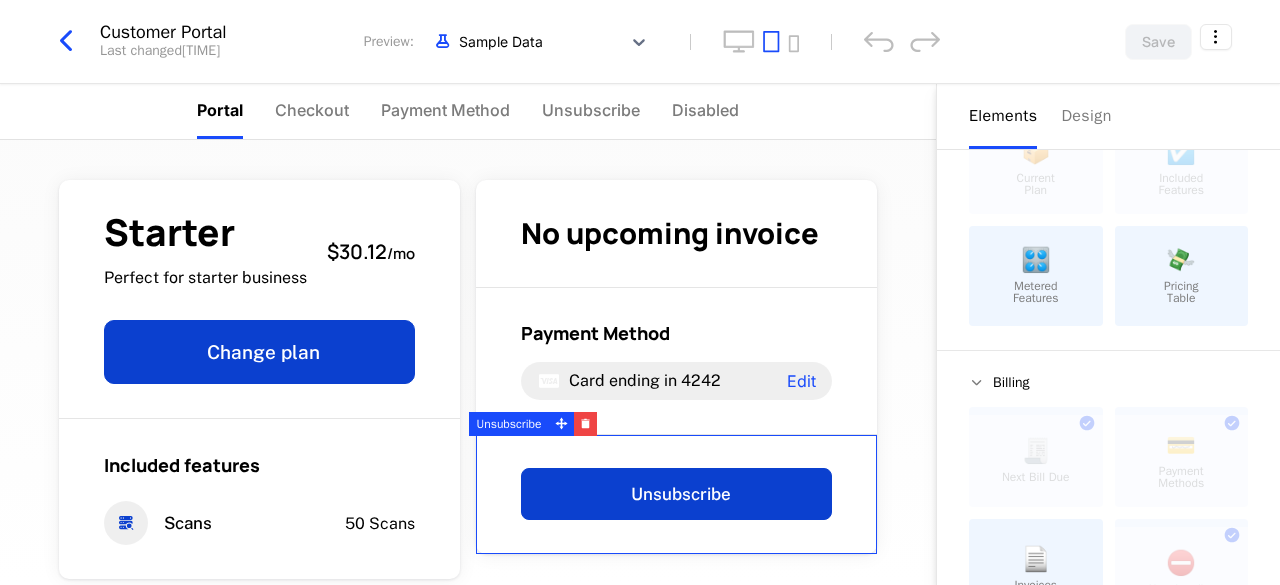 scroll, scrollTop: 0, scrollLeft: 0, axis: both 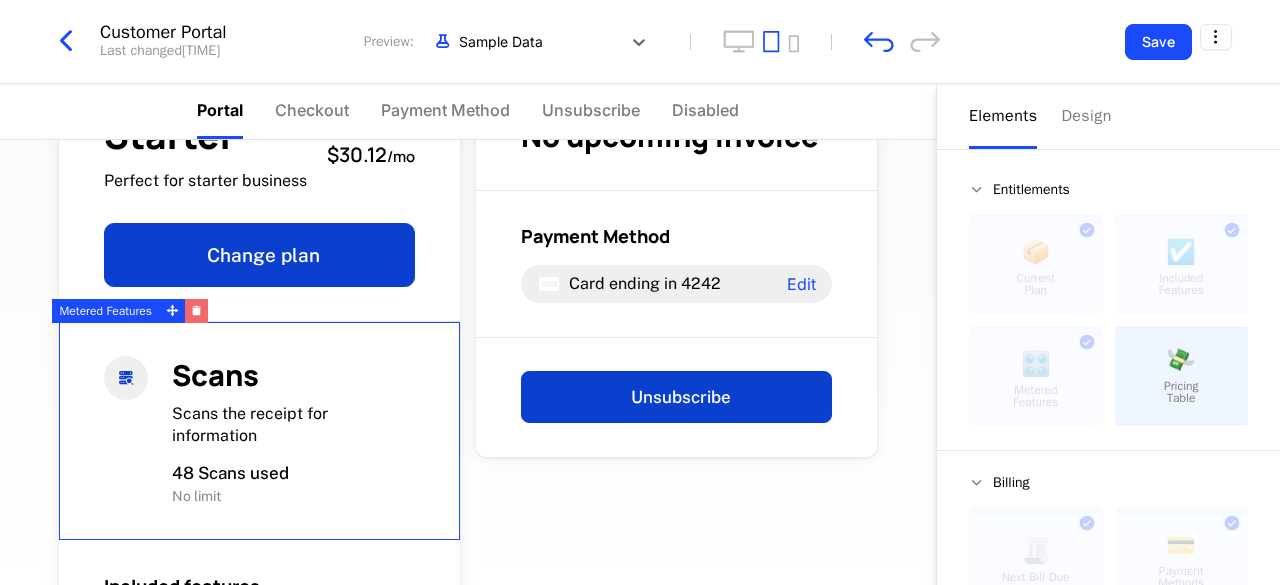 click at bounding box center (196, 311) 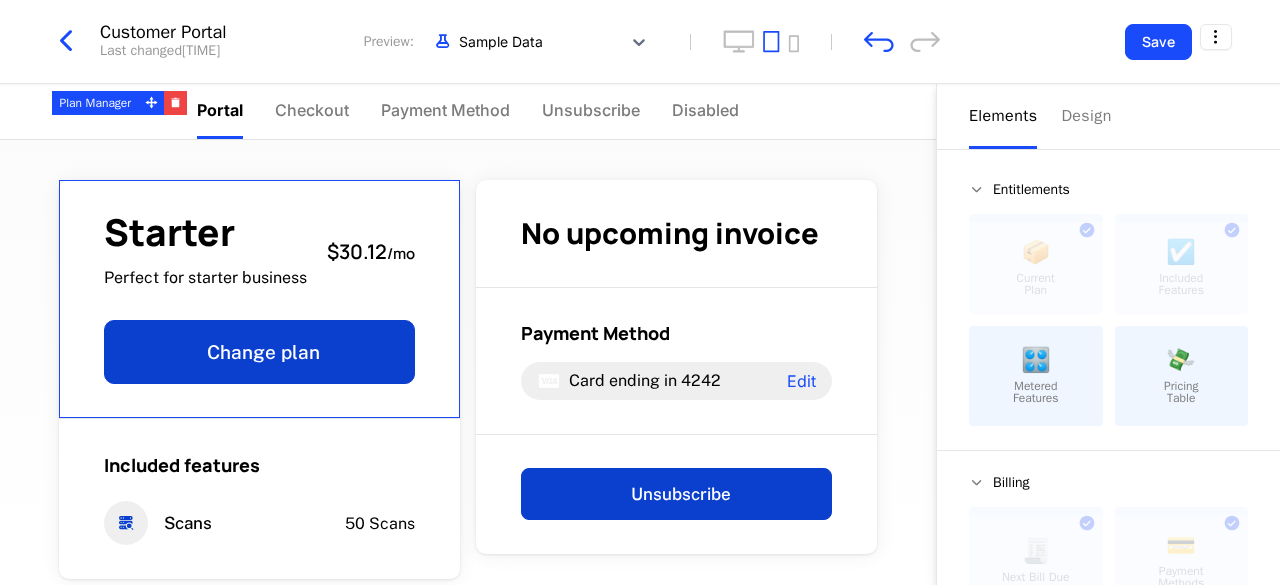 scroll, scrollTop: 100, scrollLeft: 0, axis: vertical 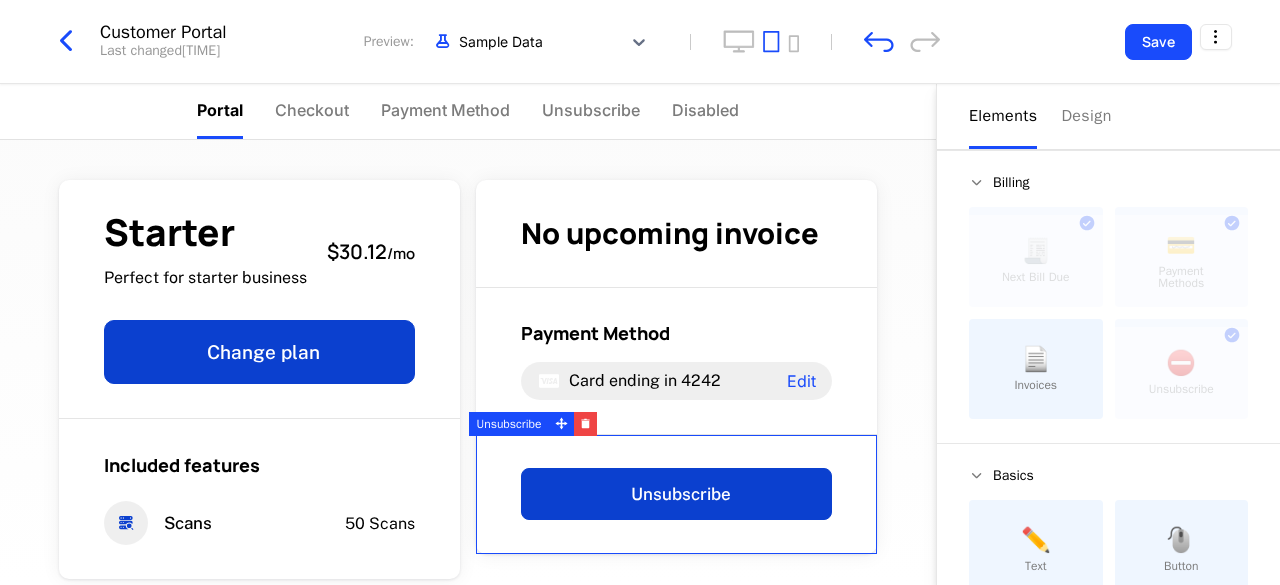 click on "📄" at bounding box center (1036, 359) 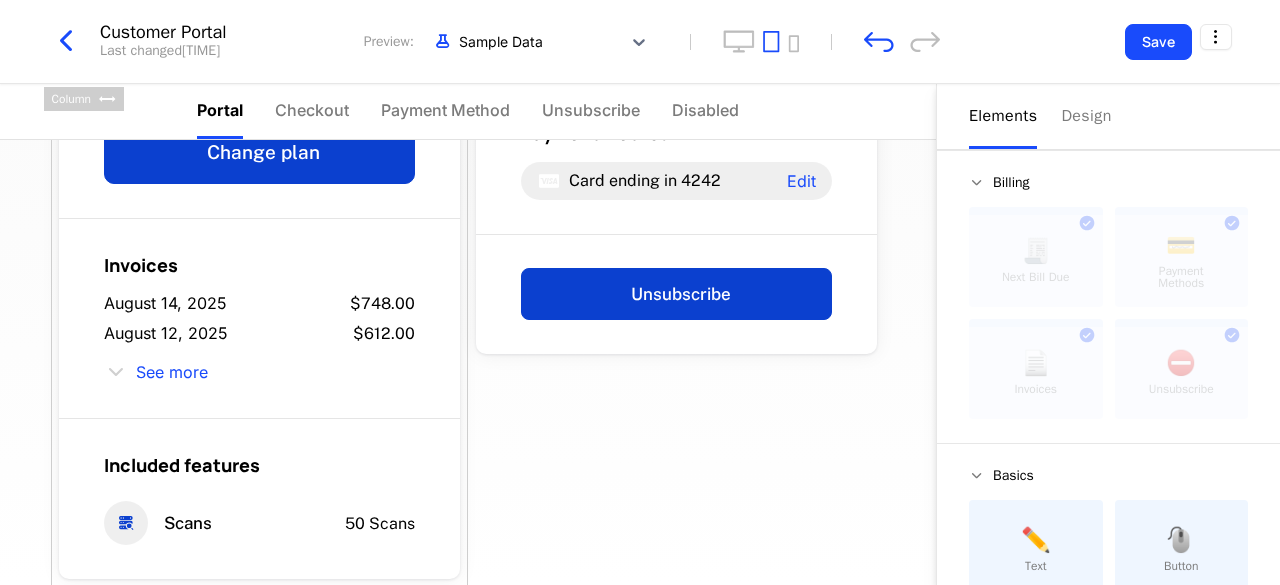 scroll, scrollTop: 0, scrollLeft: 0, axis: both 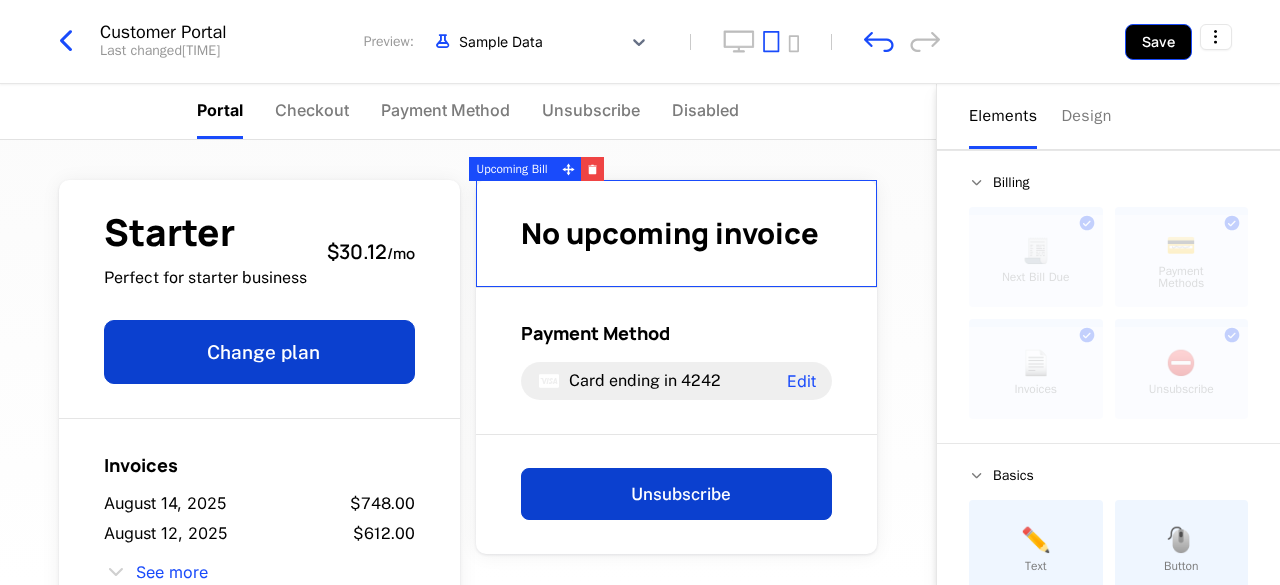 click on "Save" at bounding box center [1158, 42] 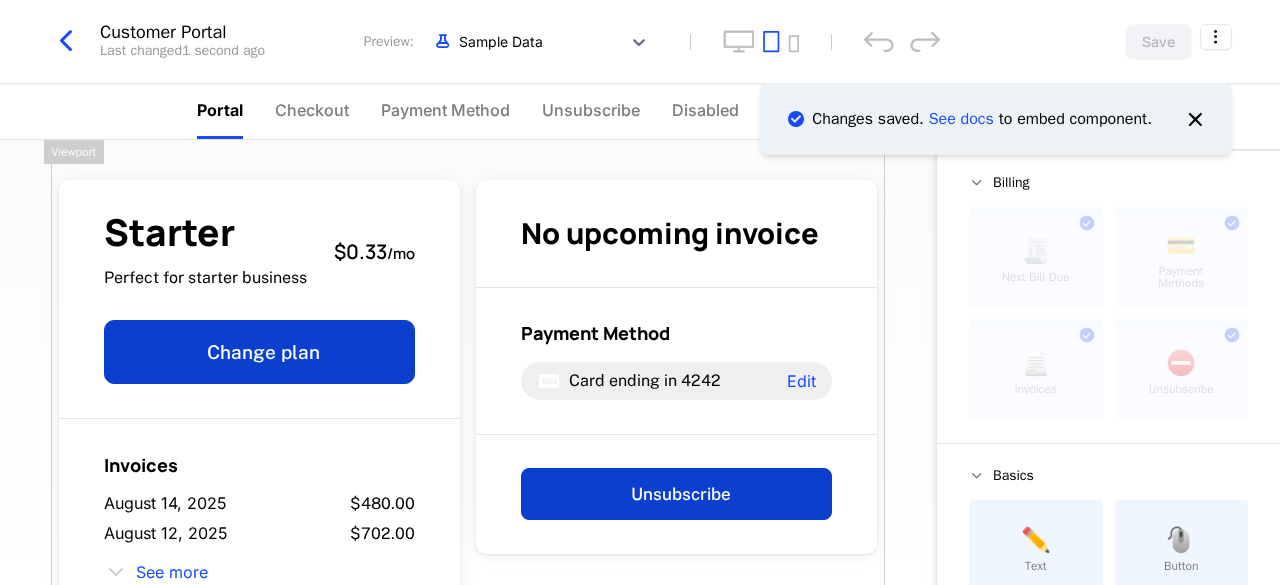 click at bounding box center (66, 41) 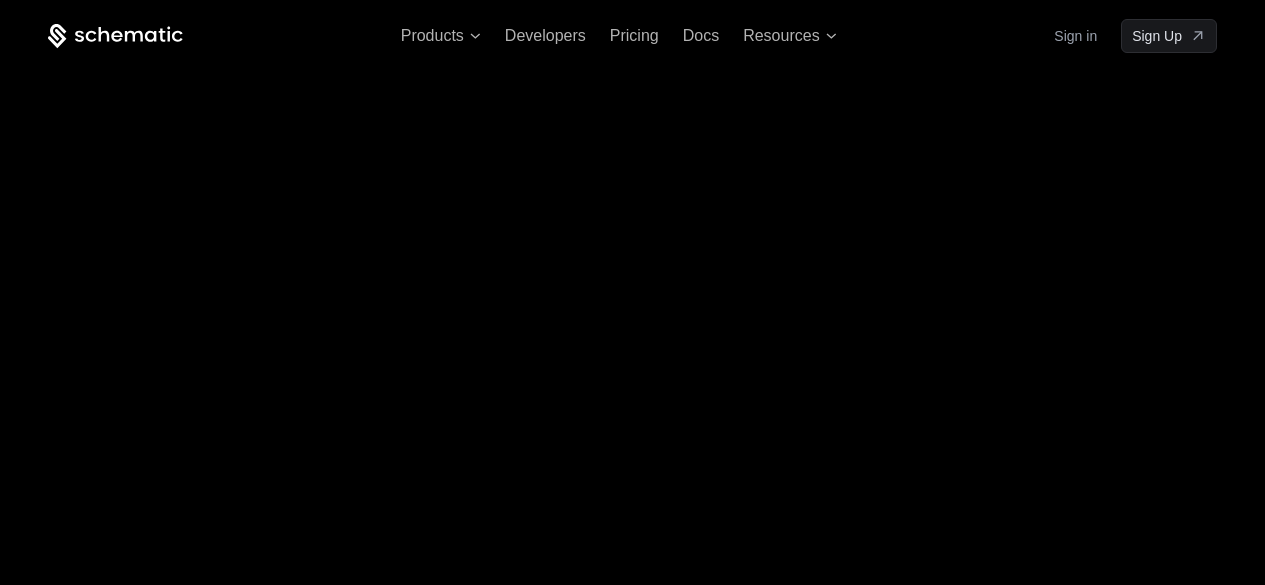 scroll, scrollTop: 0, scrollLeft: 0, axis: both 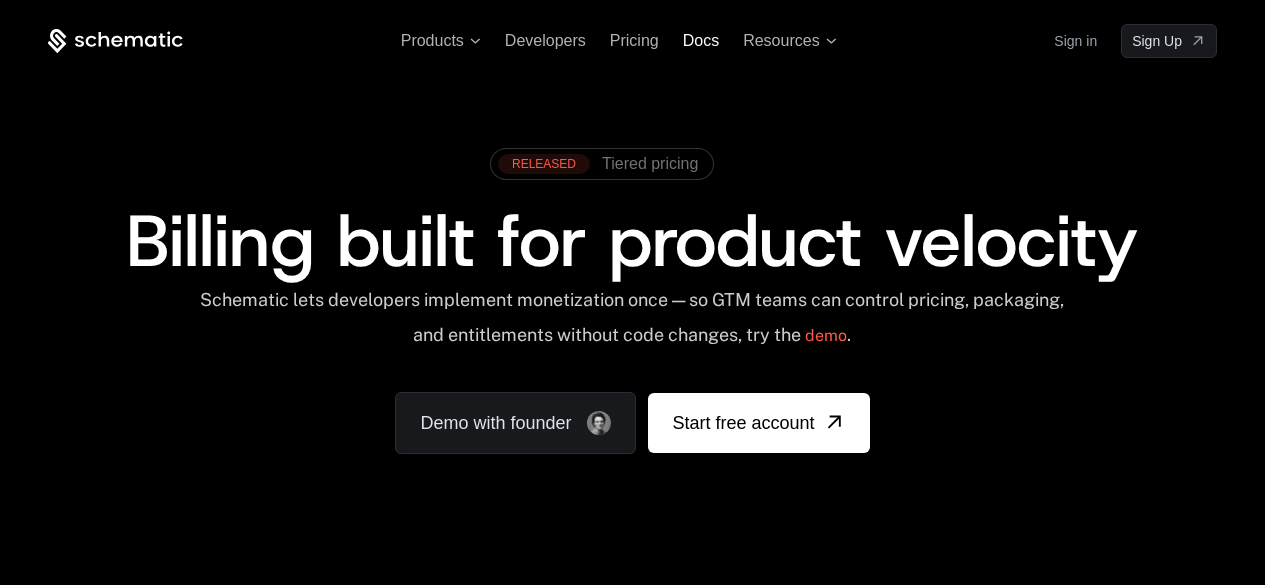 click on "Docs" at bounding box center (701, 40) 